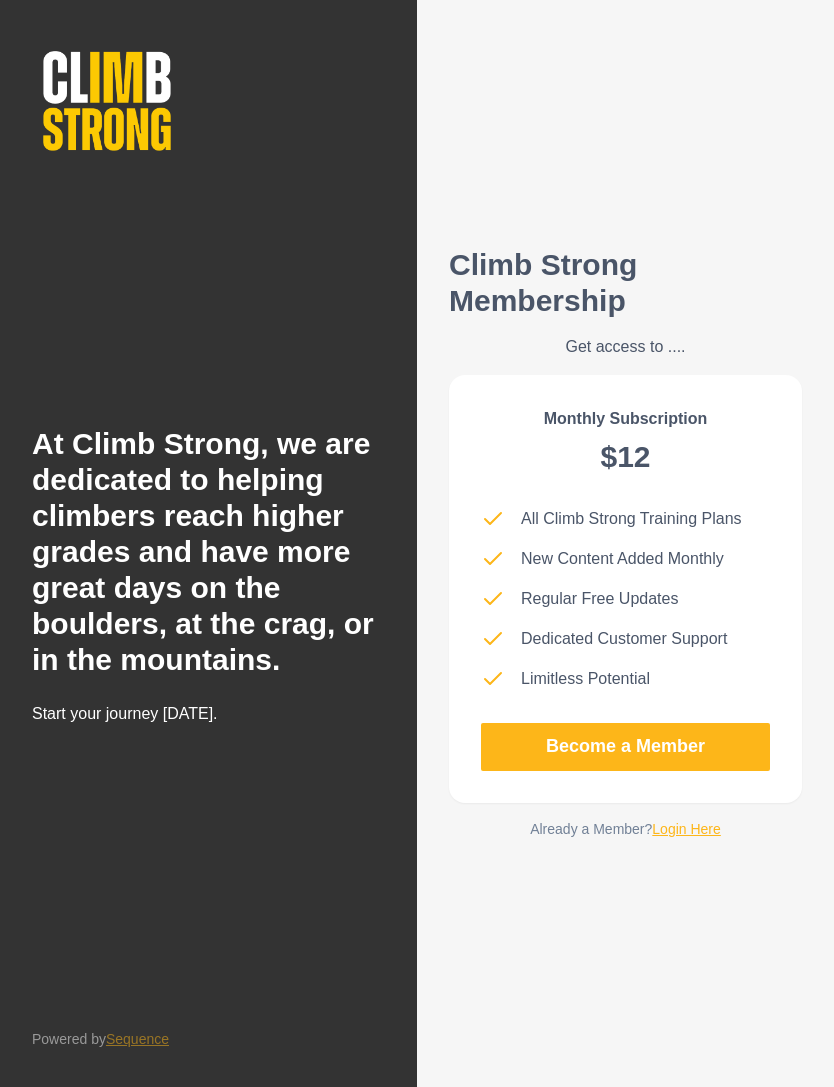 scroll, scrollTop: 0, scrollLeft: 0, axis: both 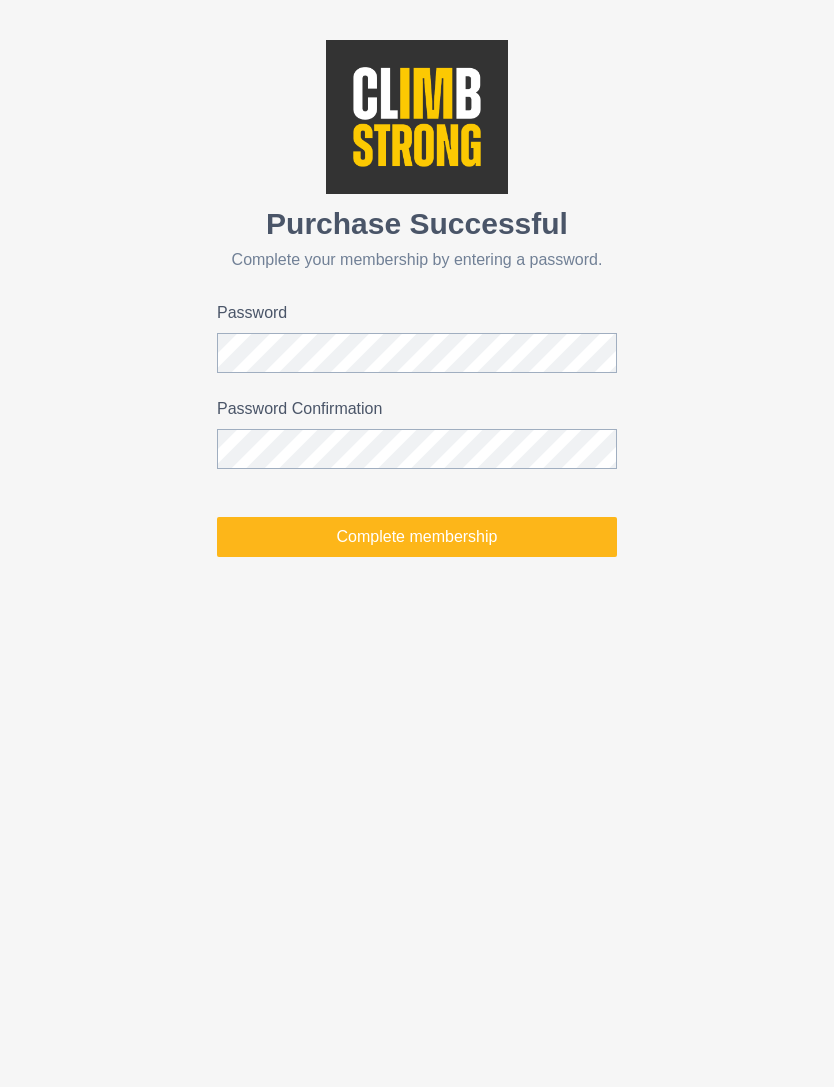 click on "Complete membership" at bounding box center [417, 537] 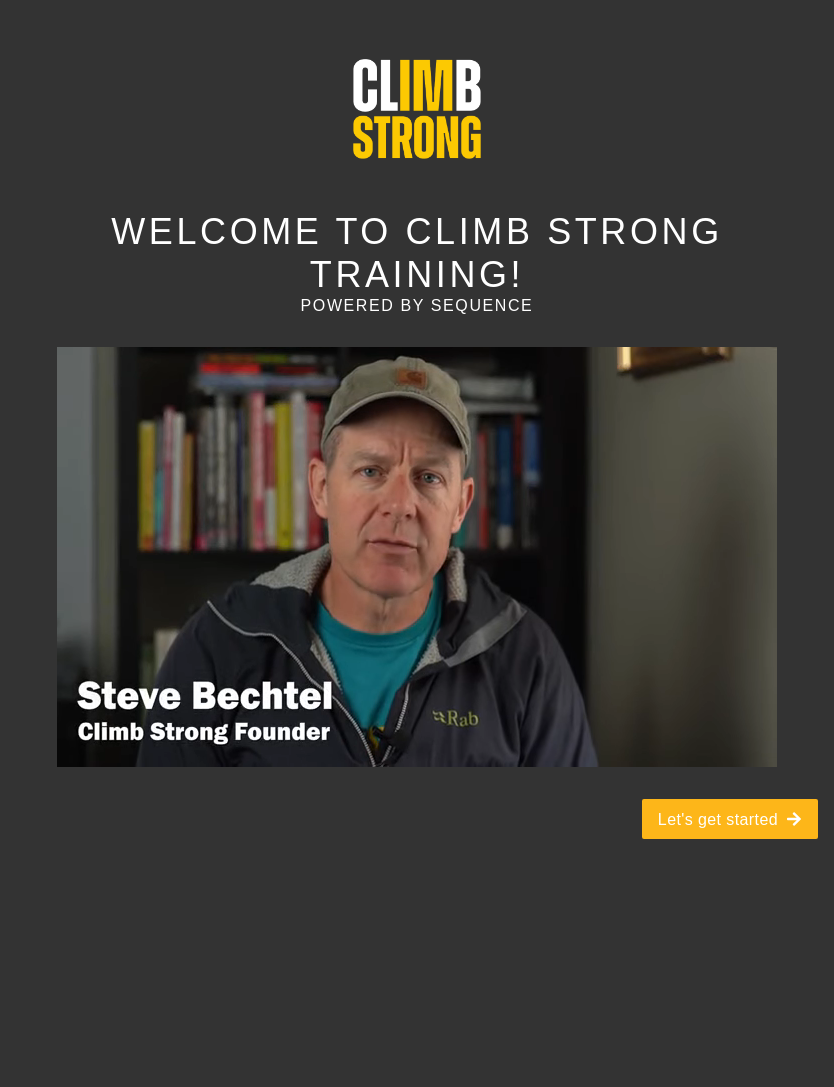 click at bounding box center [417, 557] 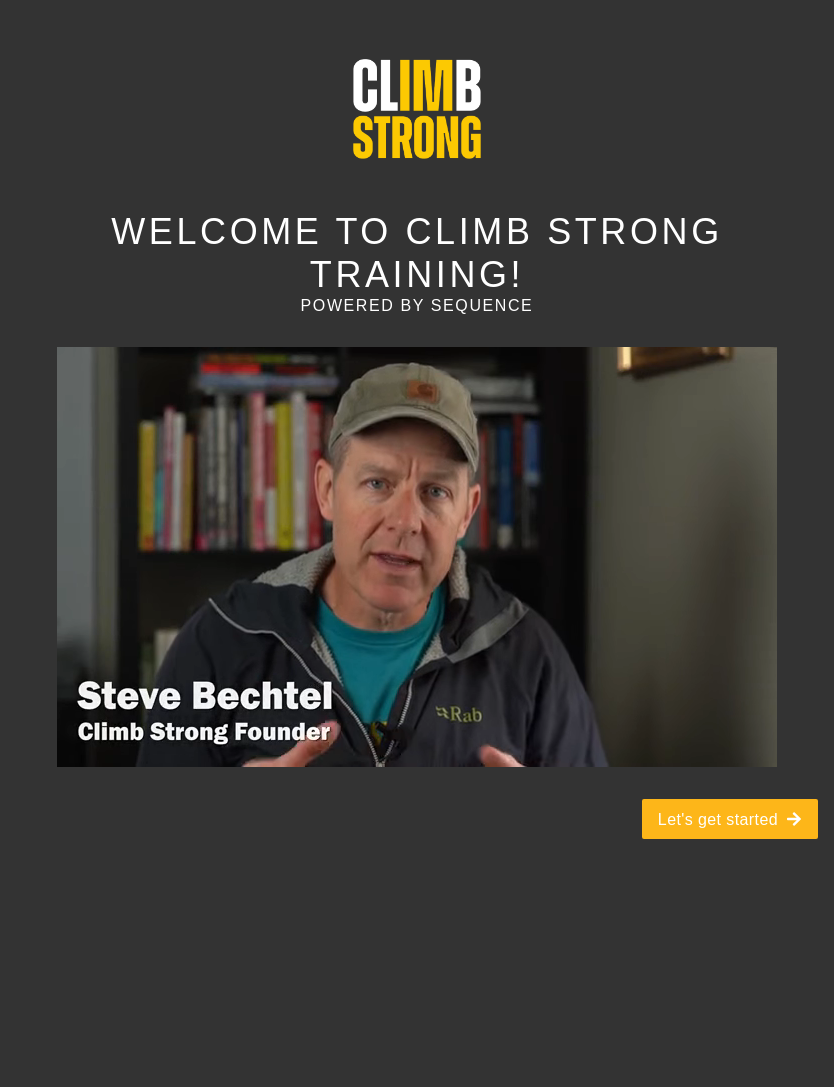 click at bounding box center [417, 557] 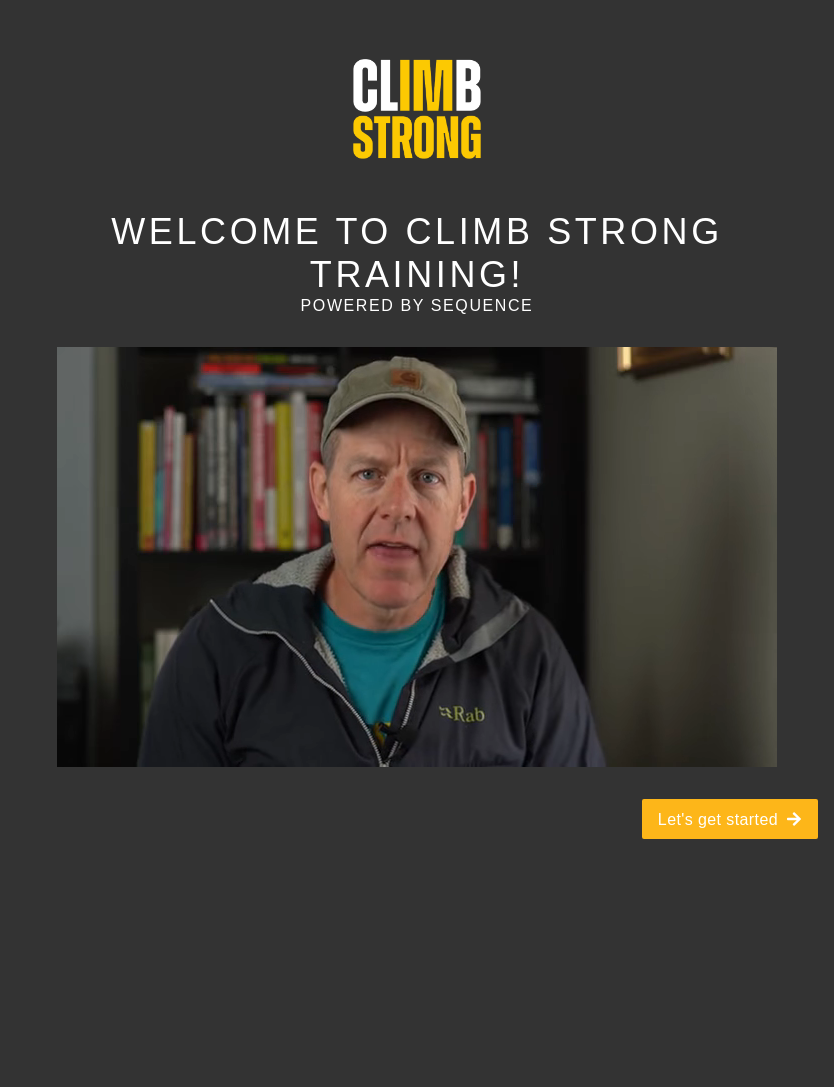 click at bounding box center (417, 557) 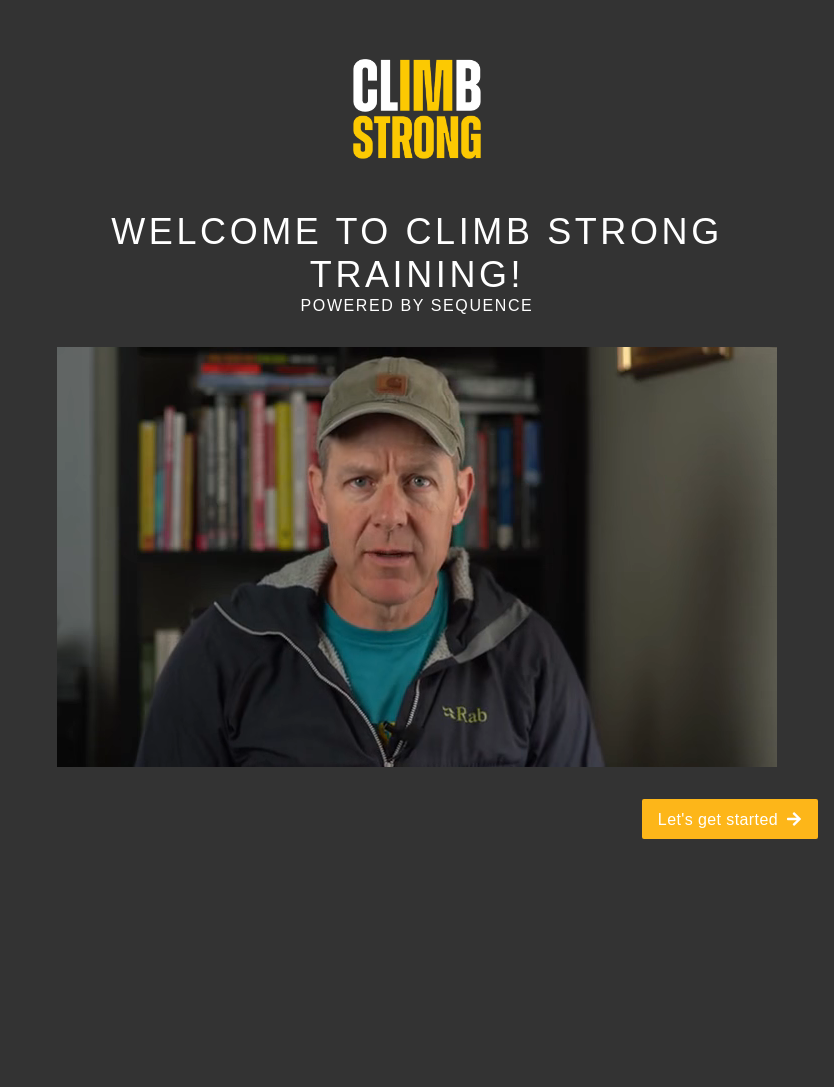 click at bounding box center (417, 557) 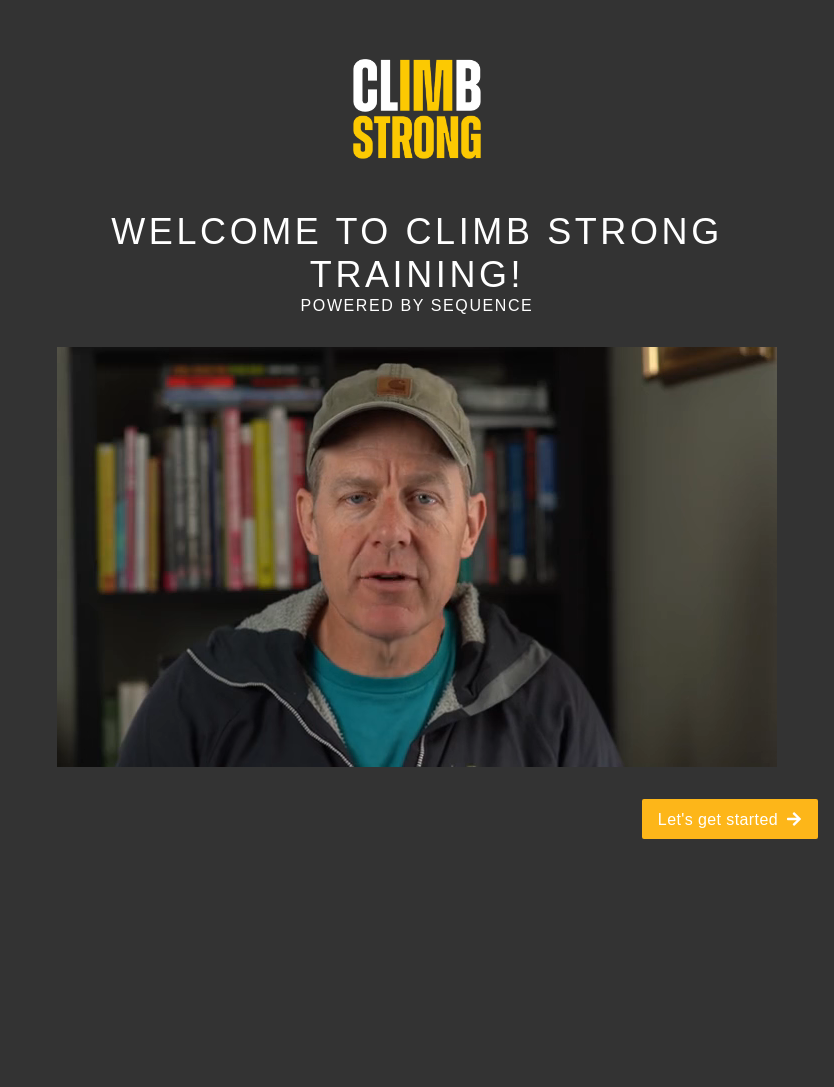 click at bounding box center [417, 557] 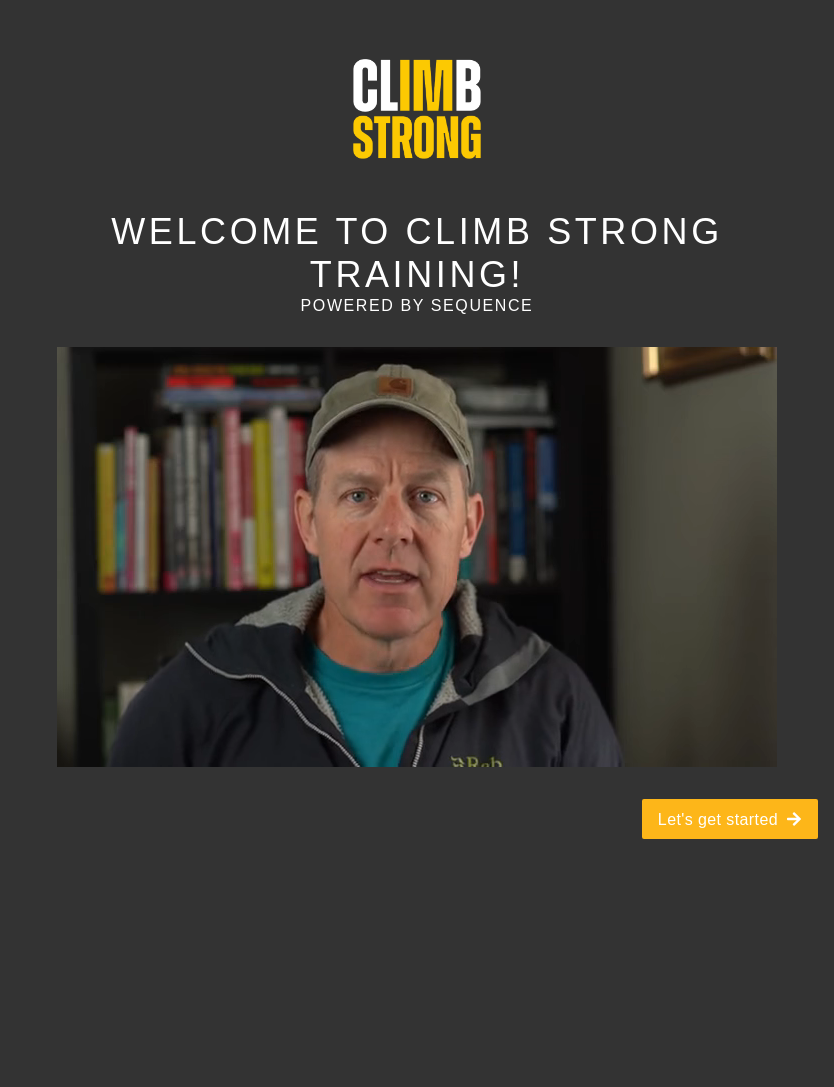 click at bounding box center (417, 557) 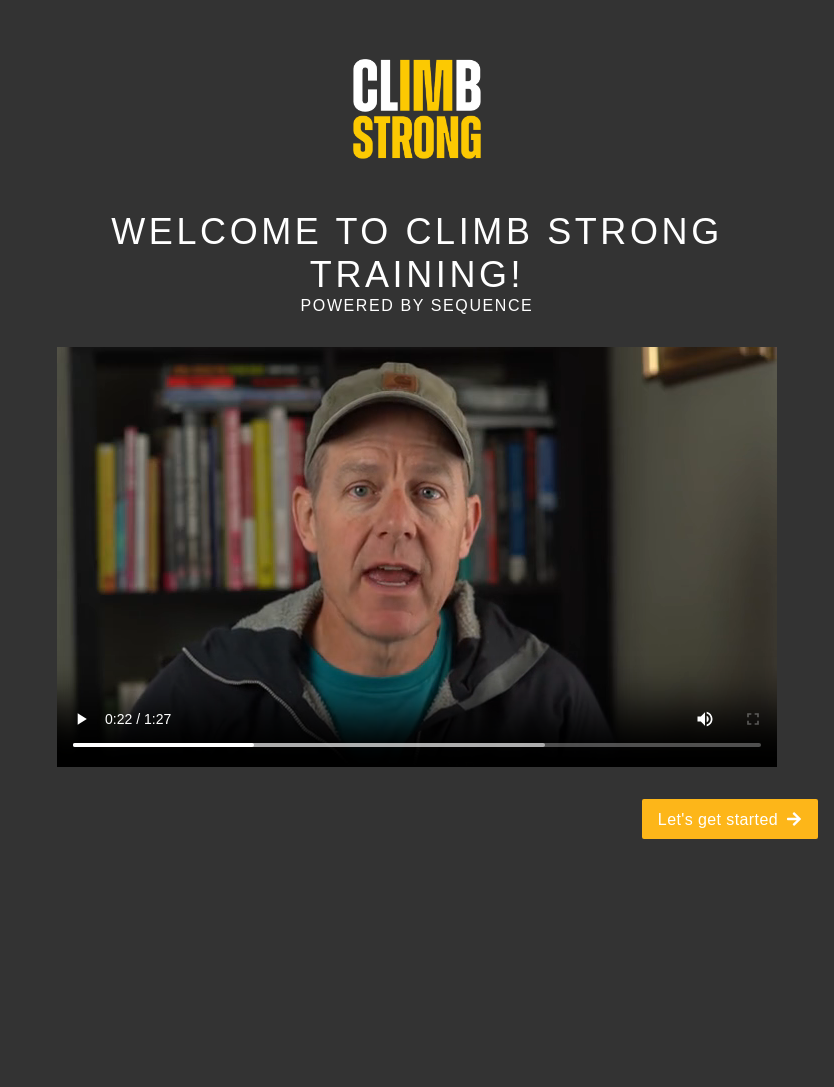 click on "Let's get started" at bounding box center [730, 819] 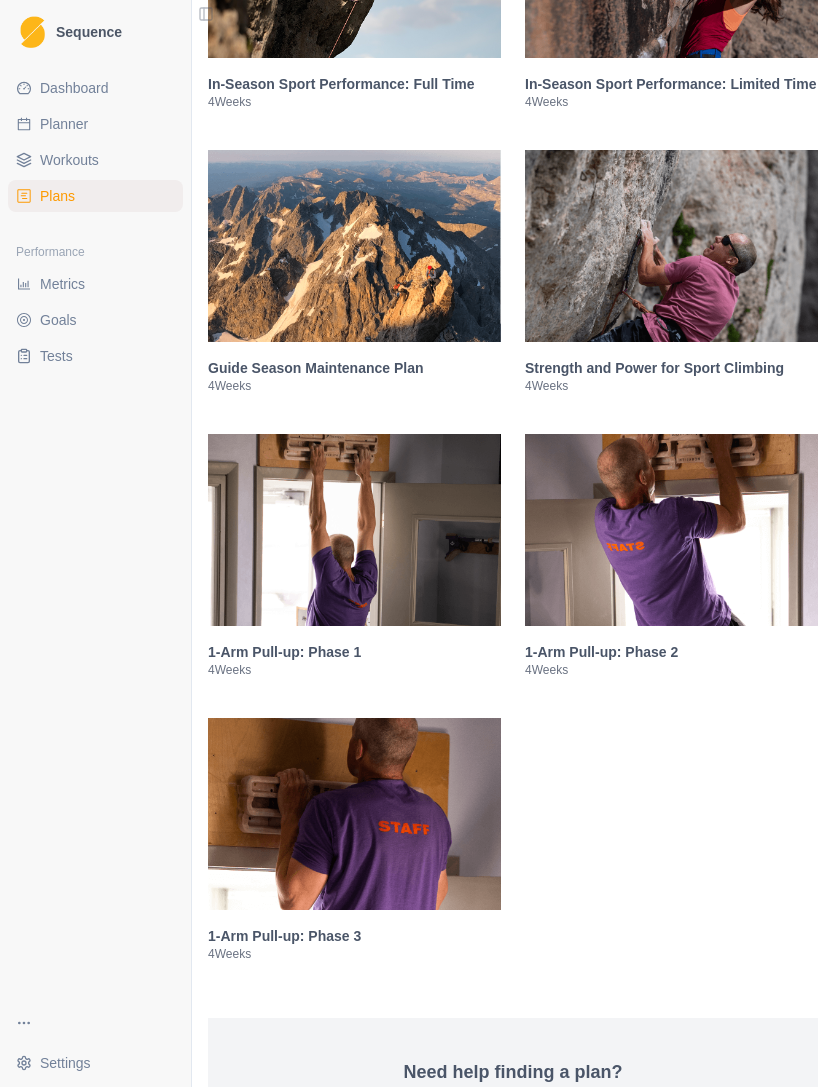 scroll, scrollTop: 4036, scrollLeft: 0, axis: vertical 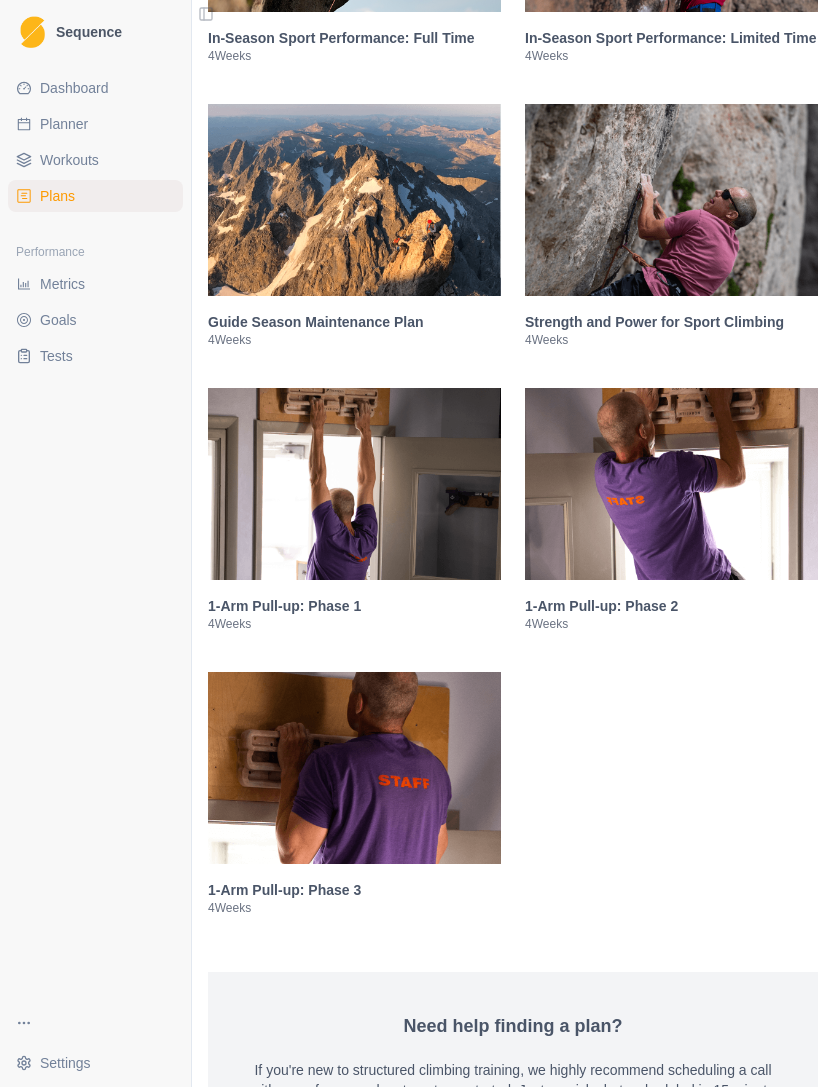 click on "Guide Season Maintenance Plan 4  Weeks" at bounding box center (354, 330) 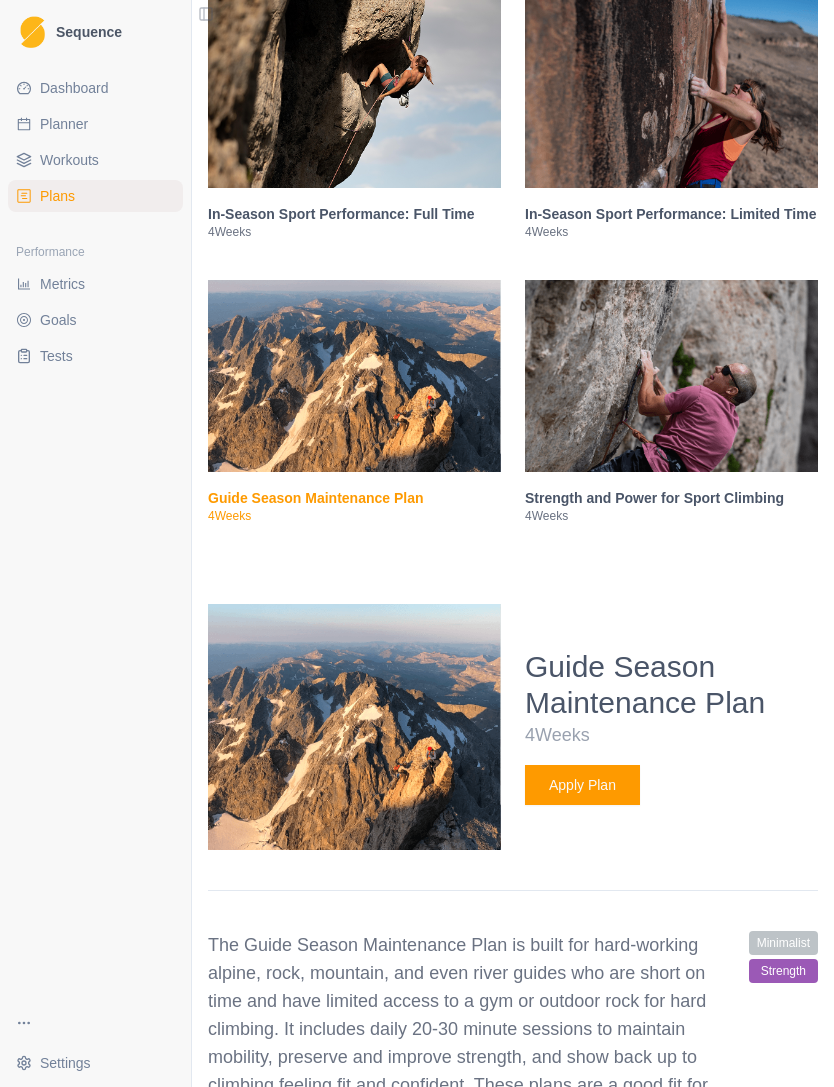 scroll, scrollTop: 3860, scrollLeft: 0, axis: vertical 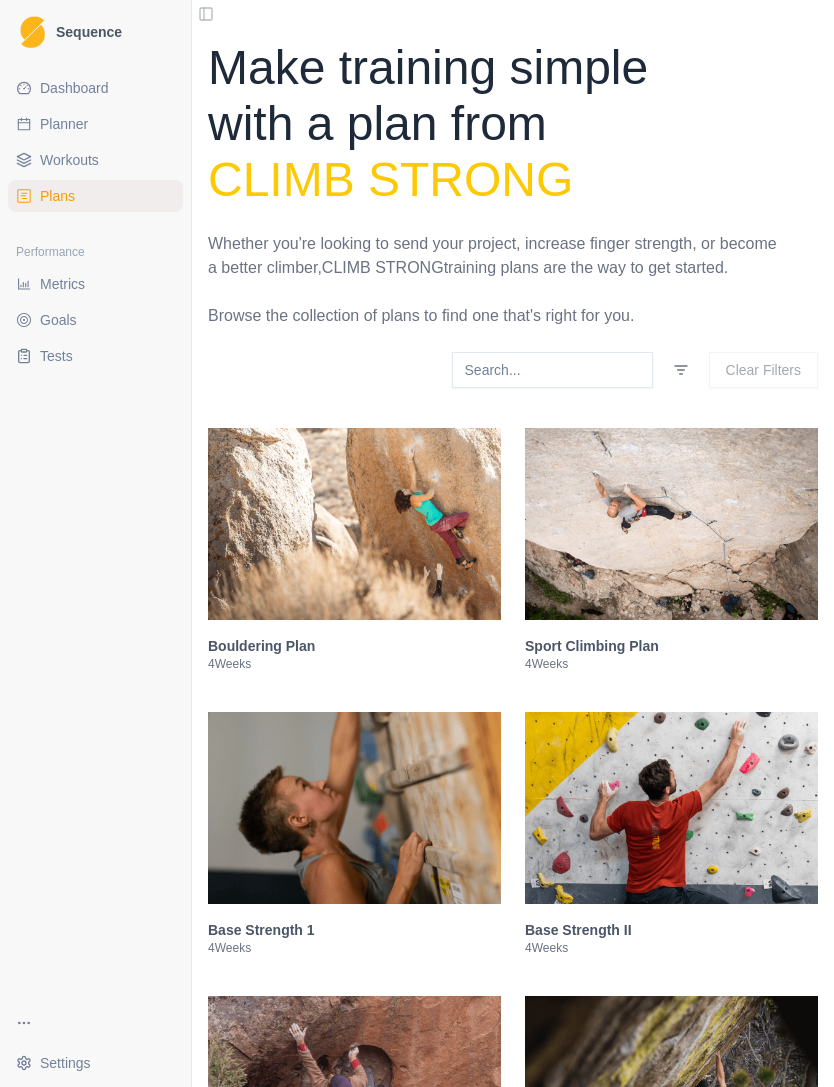 click on "Workouts" at bounding box center (69, 160) 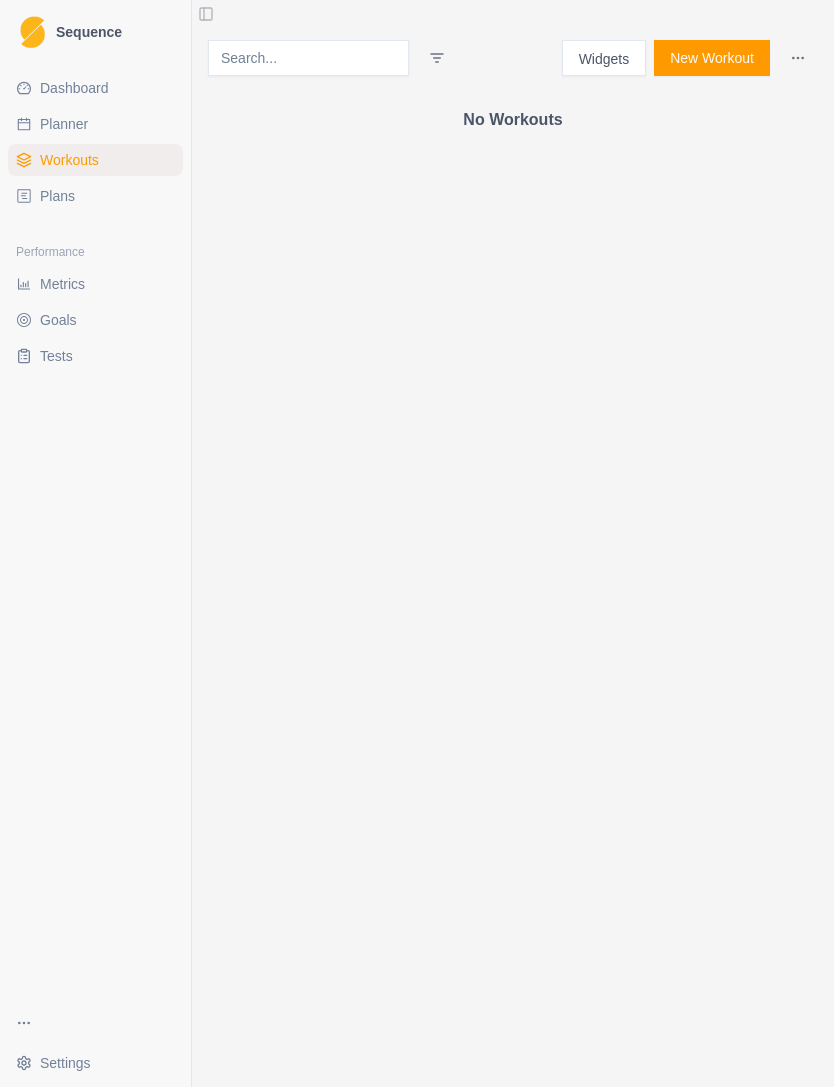 click on "Planner" at bounding box center (95, 124) 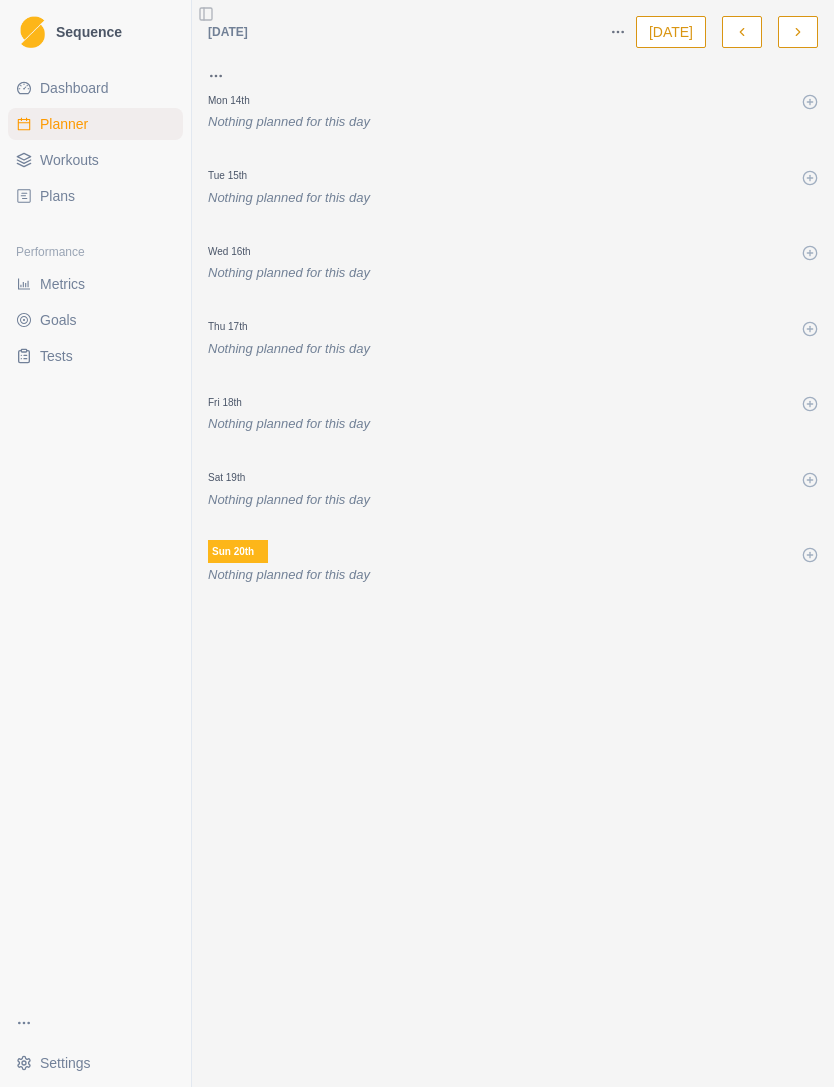 click on "Dashboard" at bounding box center (74, 88) 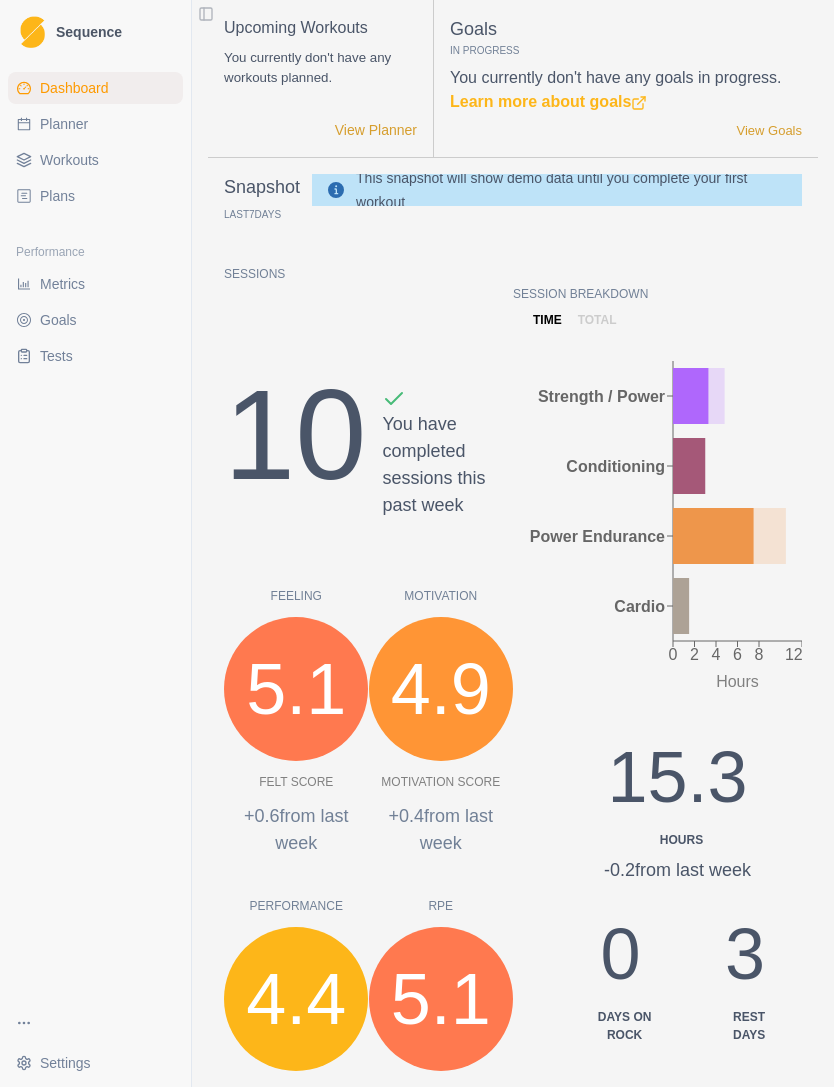click 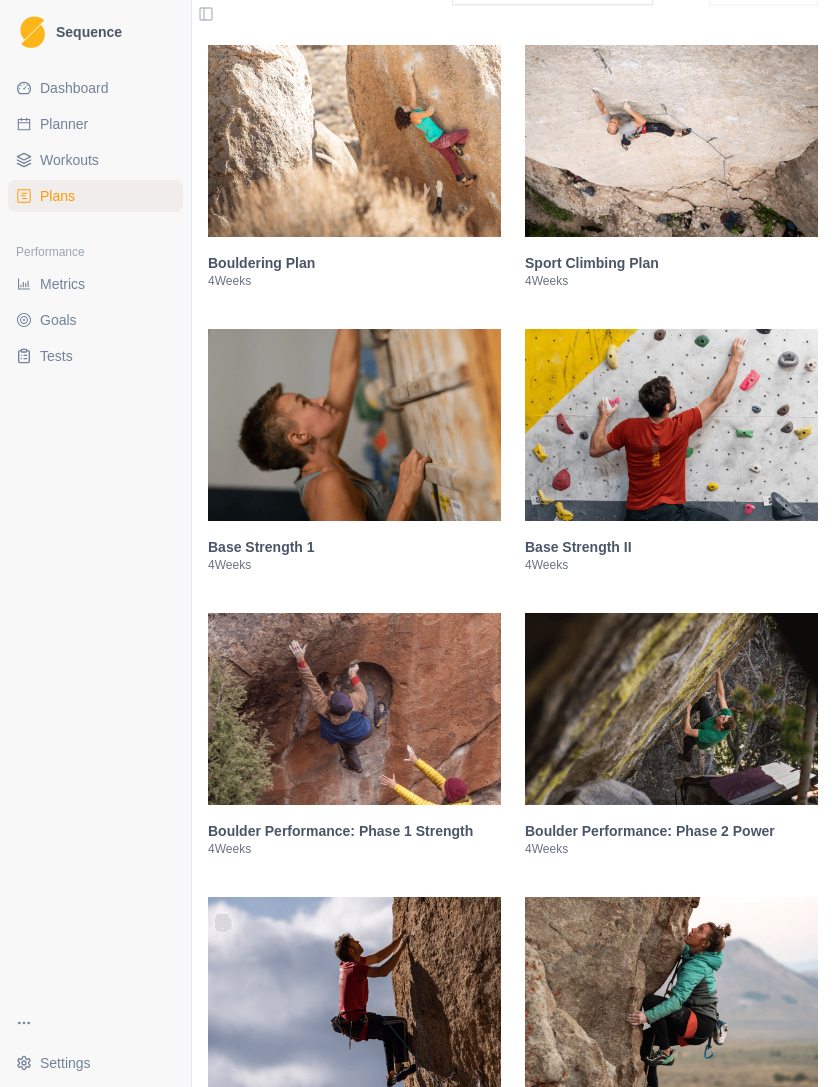 scroll, scrollTop: 382, scrollLeft: 0, axis: vertical 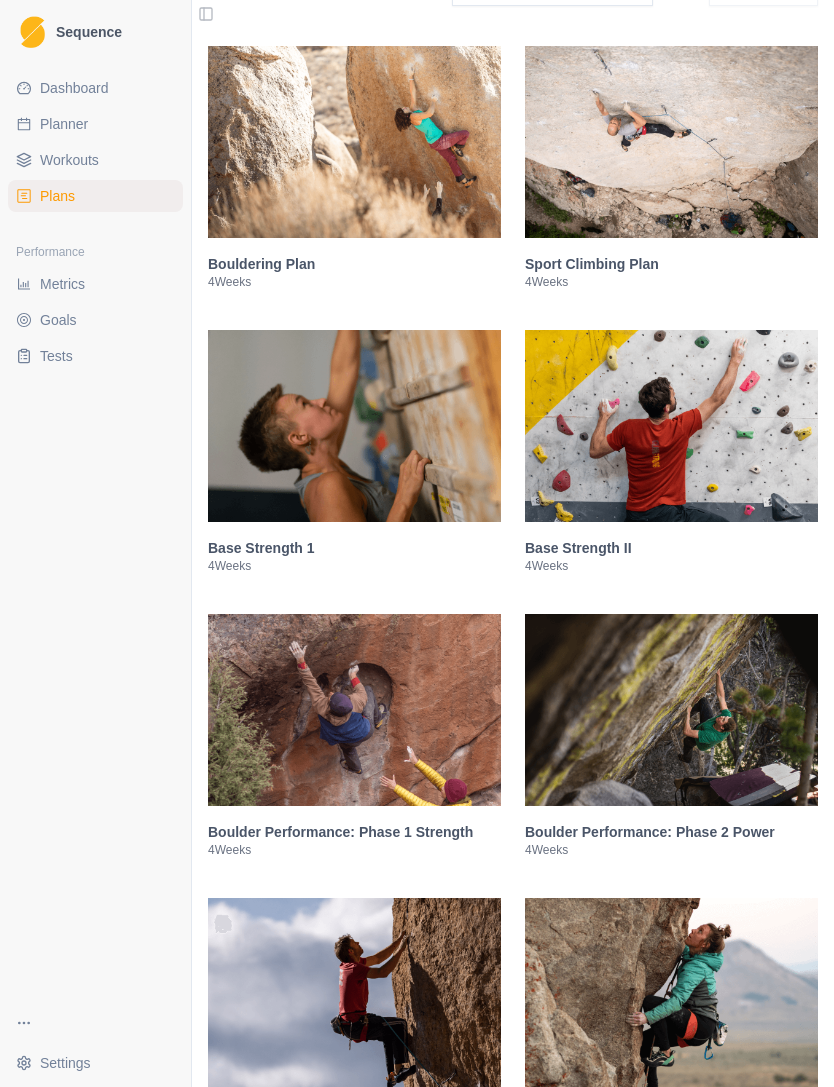 click at bounding box center (354, 426) 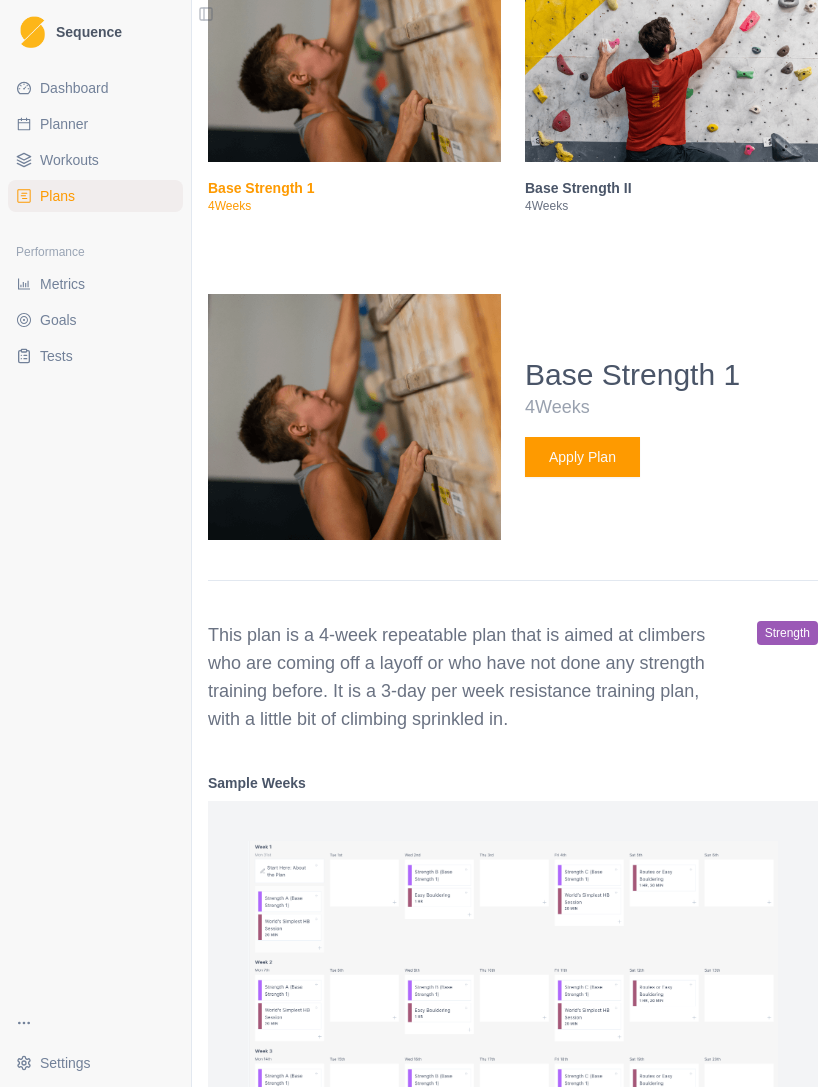 scroll, scrollTop: 742, scrollLeft: 0, axis: vertical 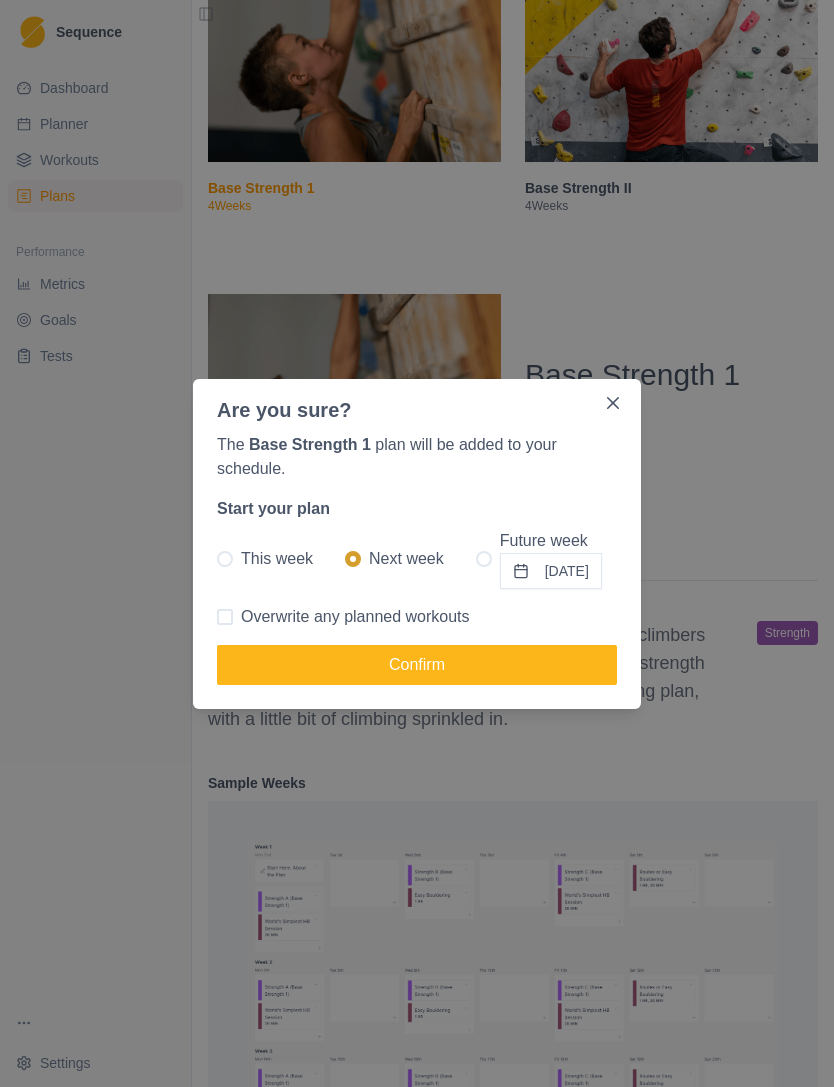 click on "This week" at bounding box center [277, 559] 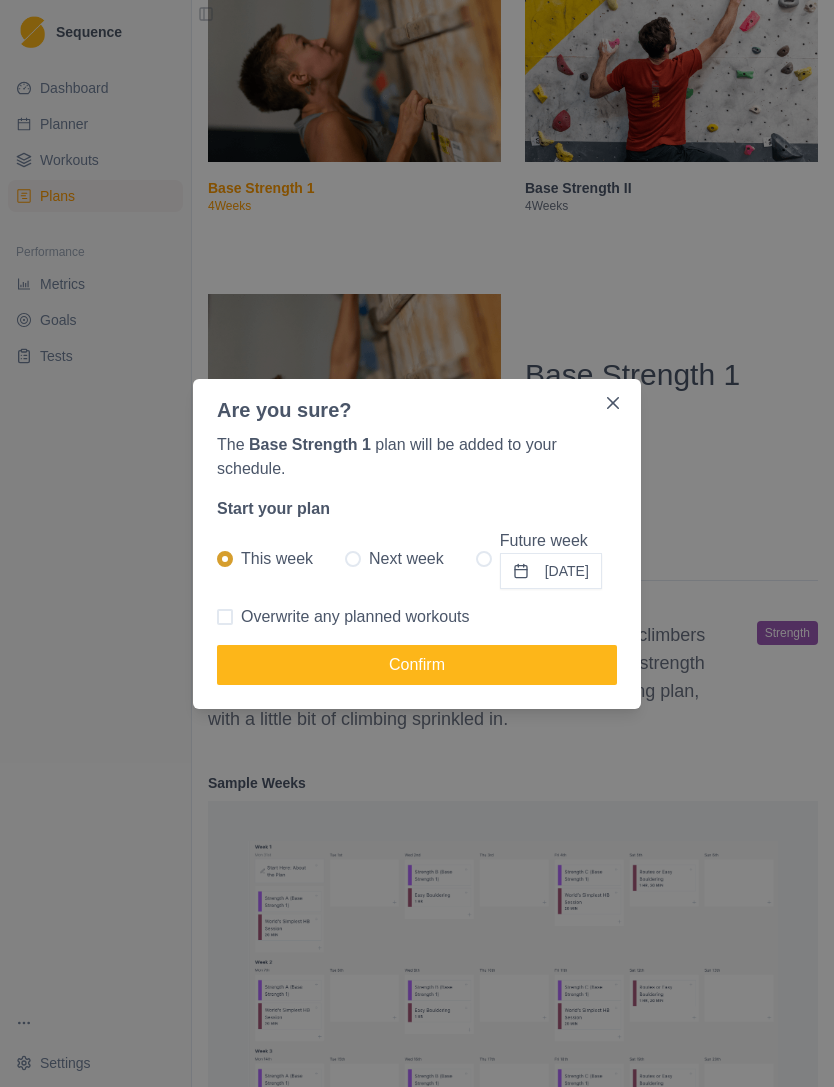 click on "Next week" at bounding box center (406, 559) 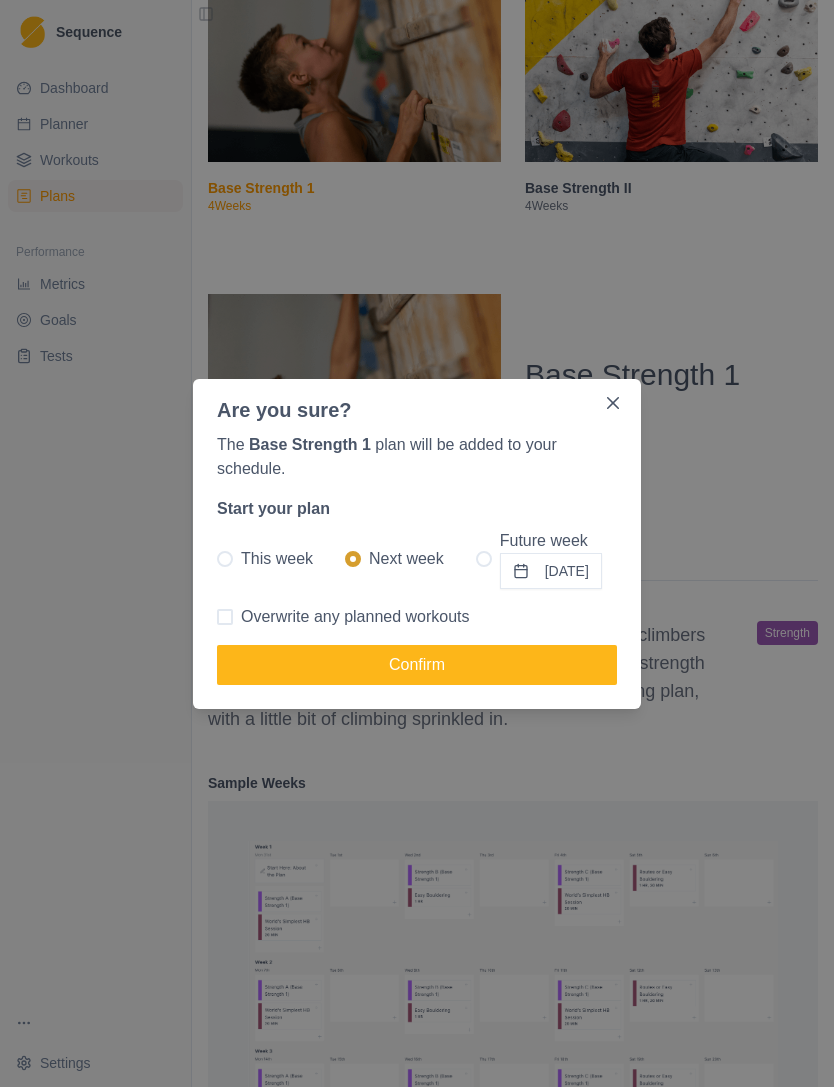 click on "This week" at bounding box center (277, 559) 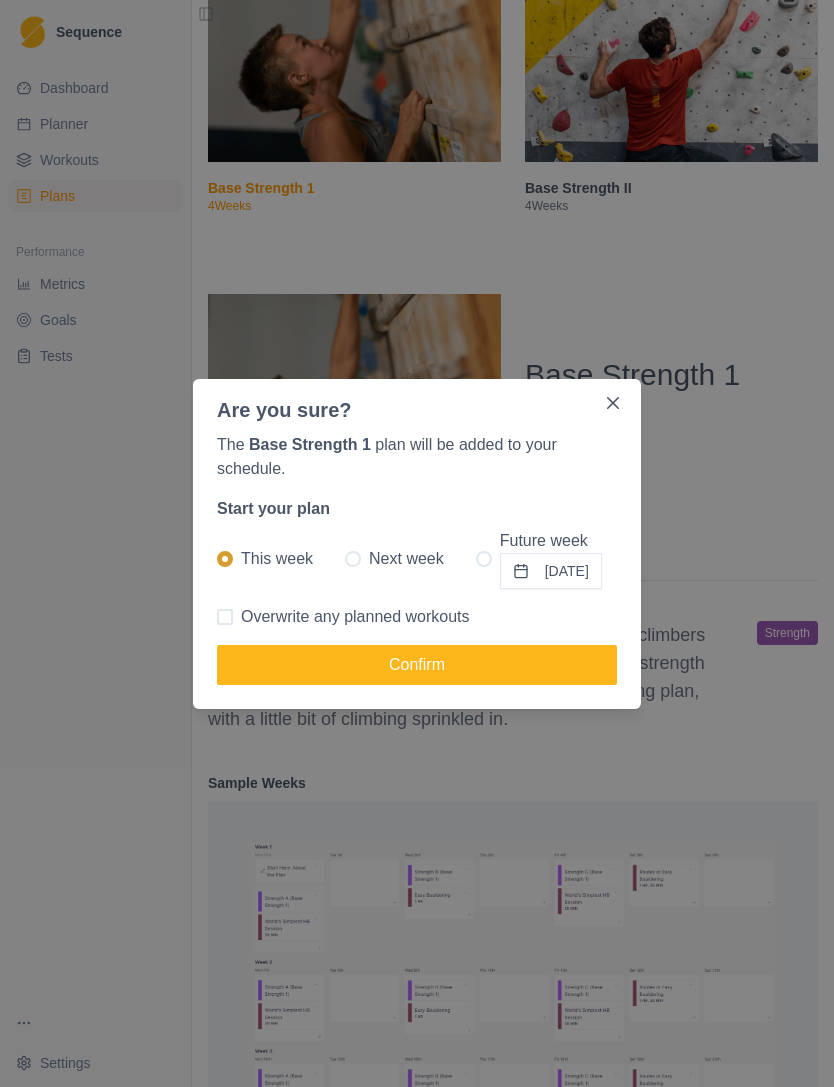 click on "Next week" at bounding box center (406, 559) 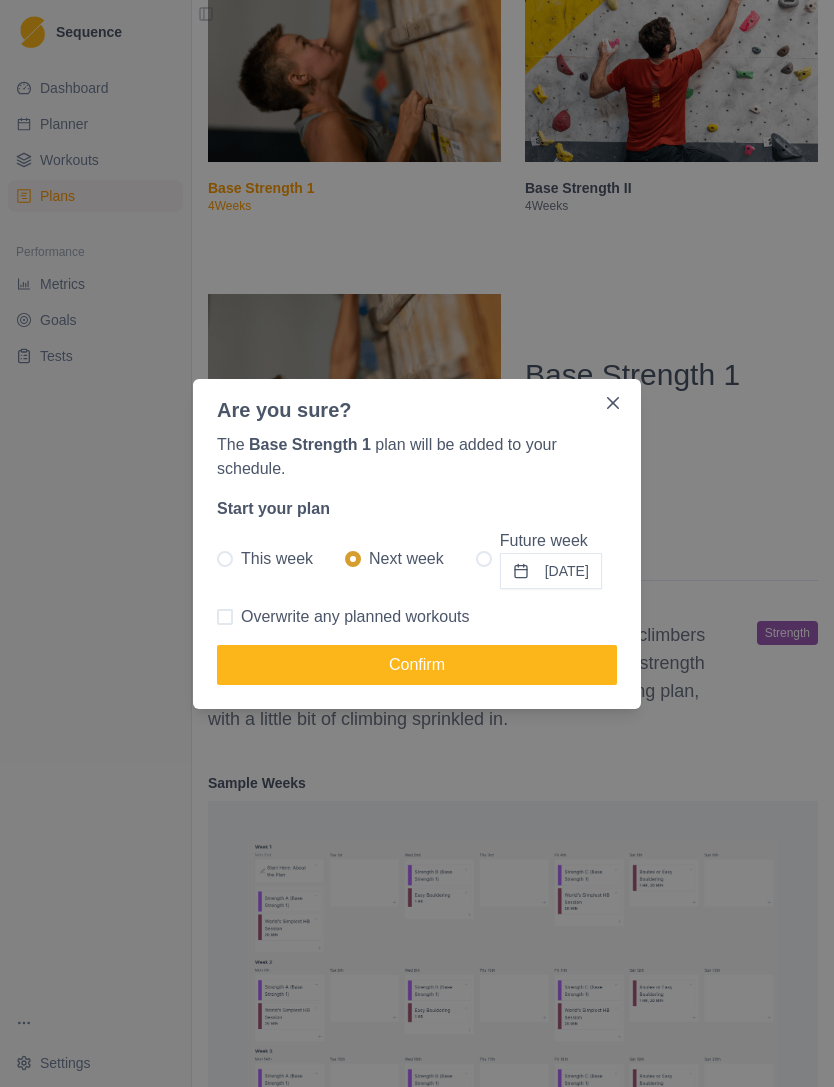 click on "This week" at bounding box center [265, 559] 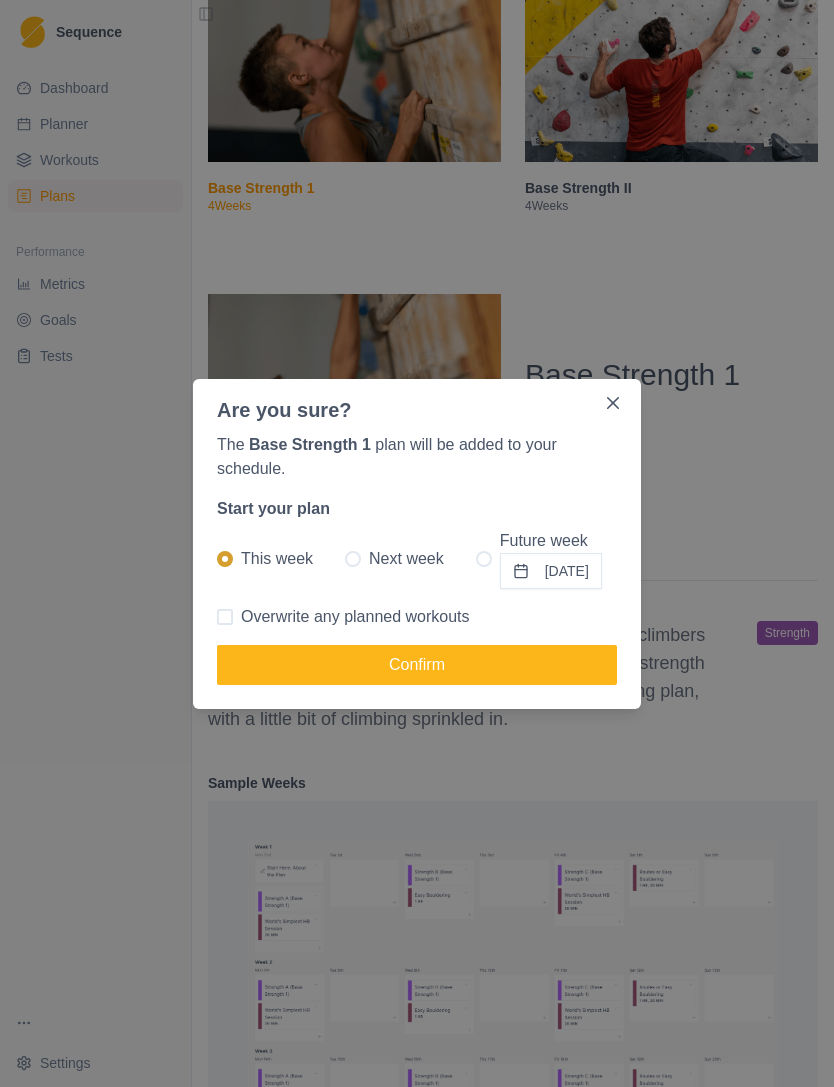 click on "Confirm" at bounding box center [417, 665] 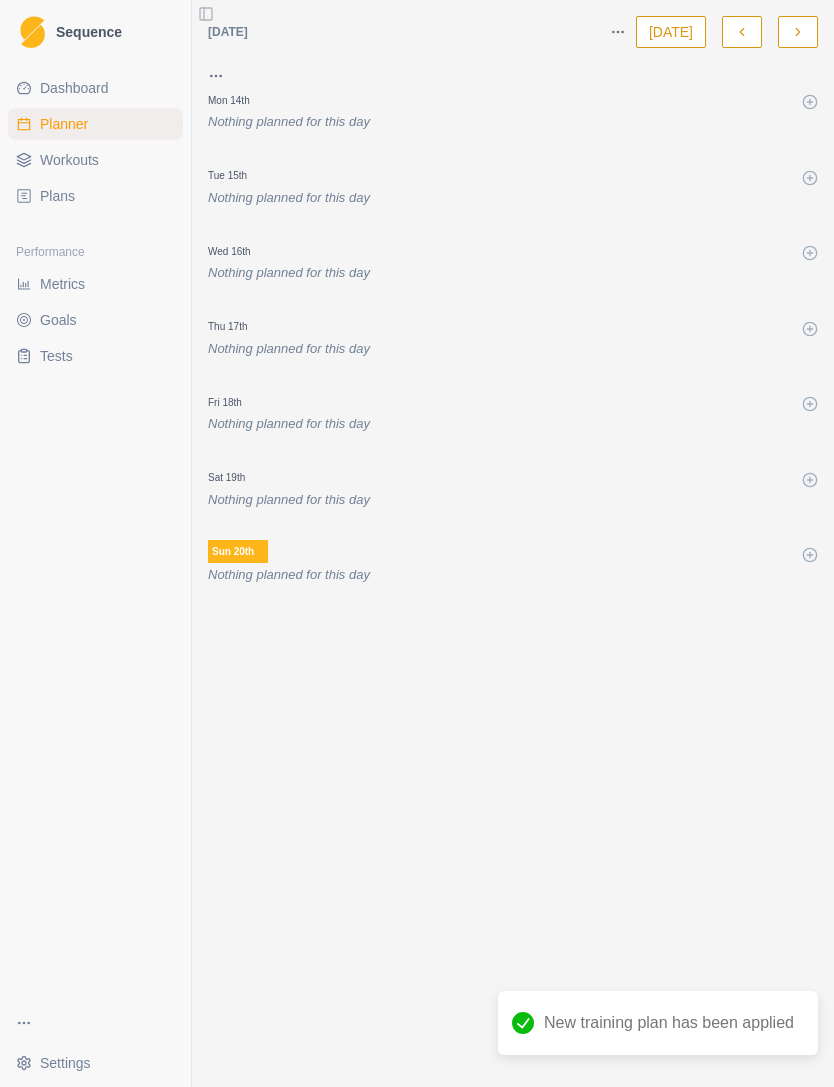 scroll, scrollTop: 0, scrollLeft: 0, axis: both 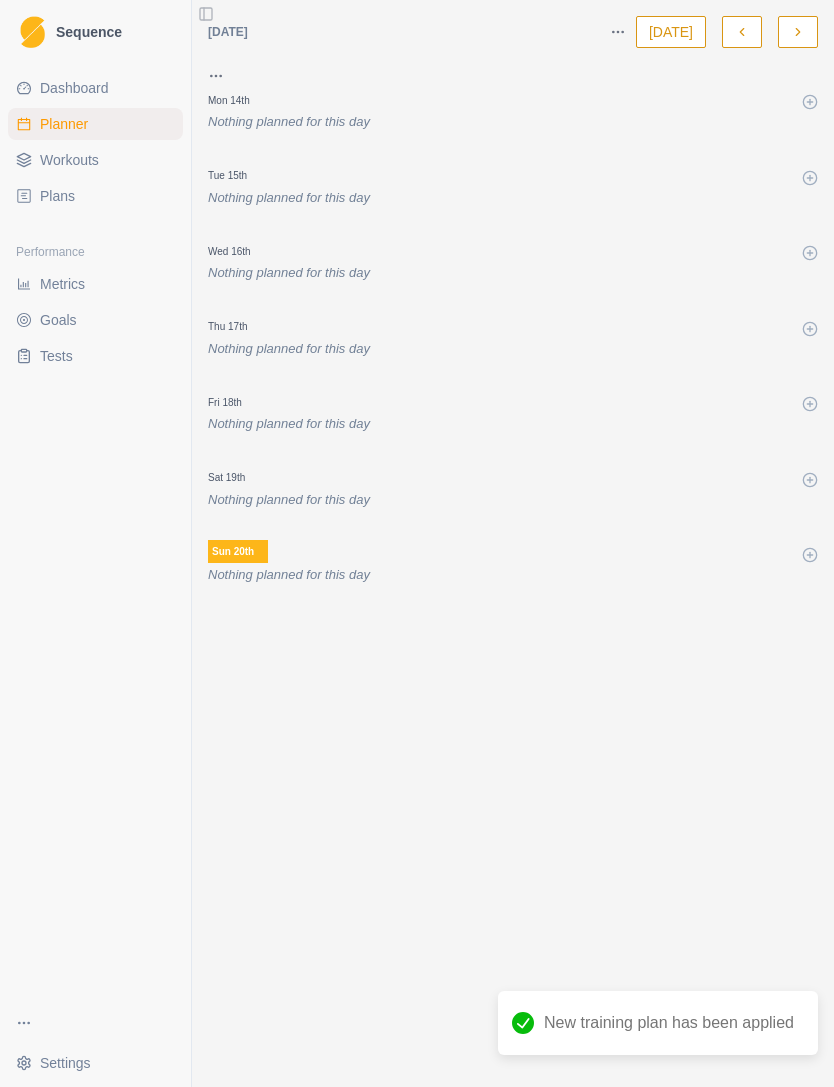 click at bounding box center [798, 32] 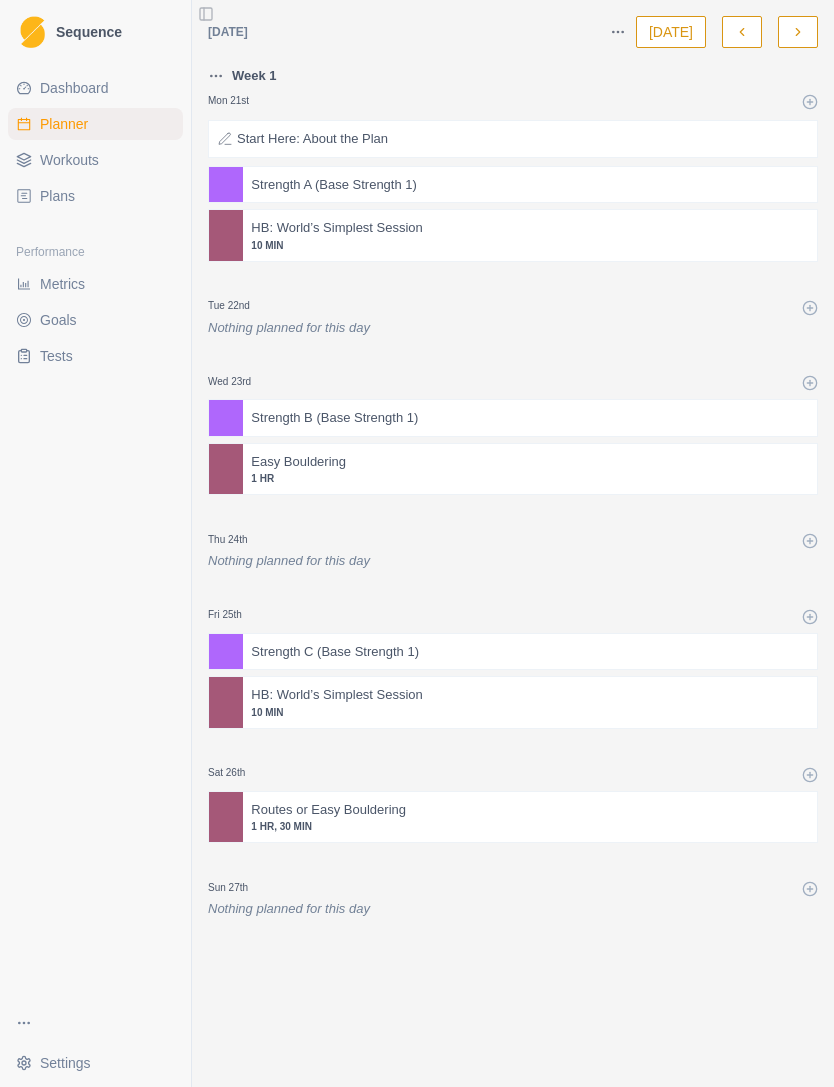 click on "[DATE]" at bounding box center [671, 32] 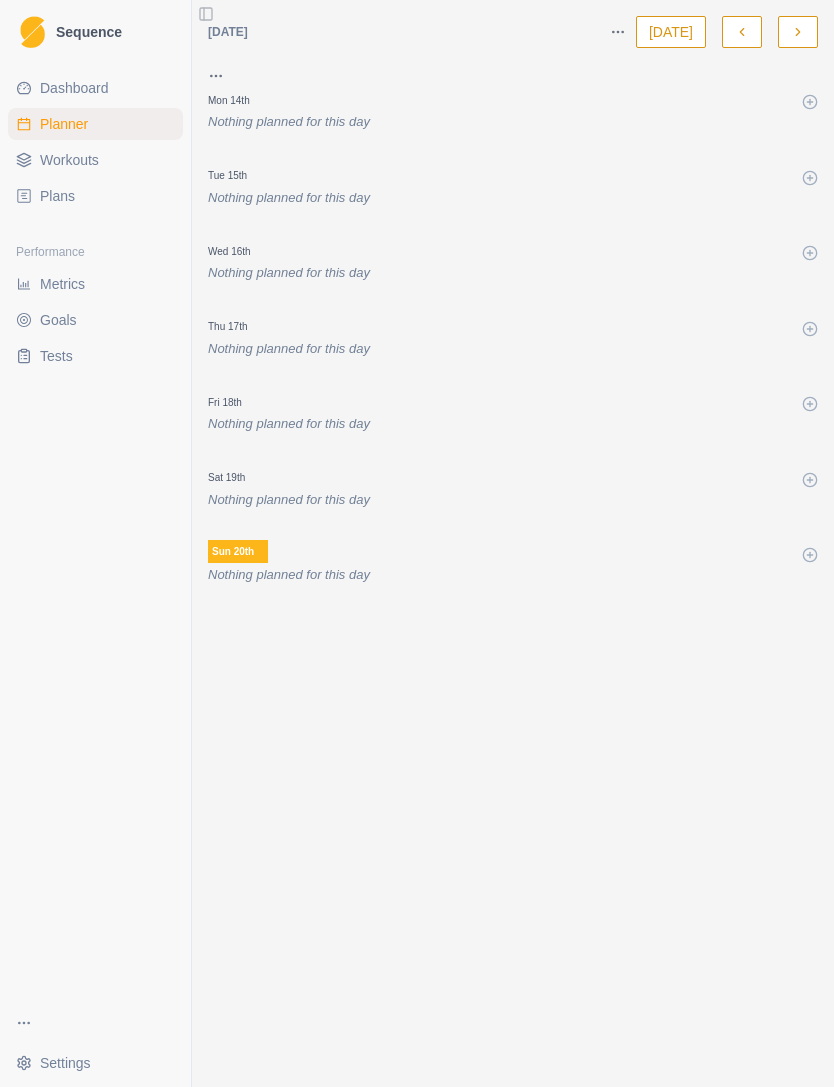 click at bounding box center (798, 32) 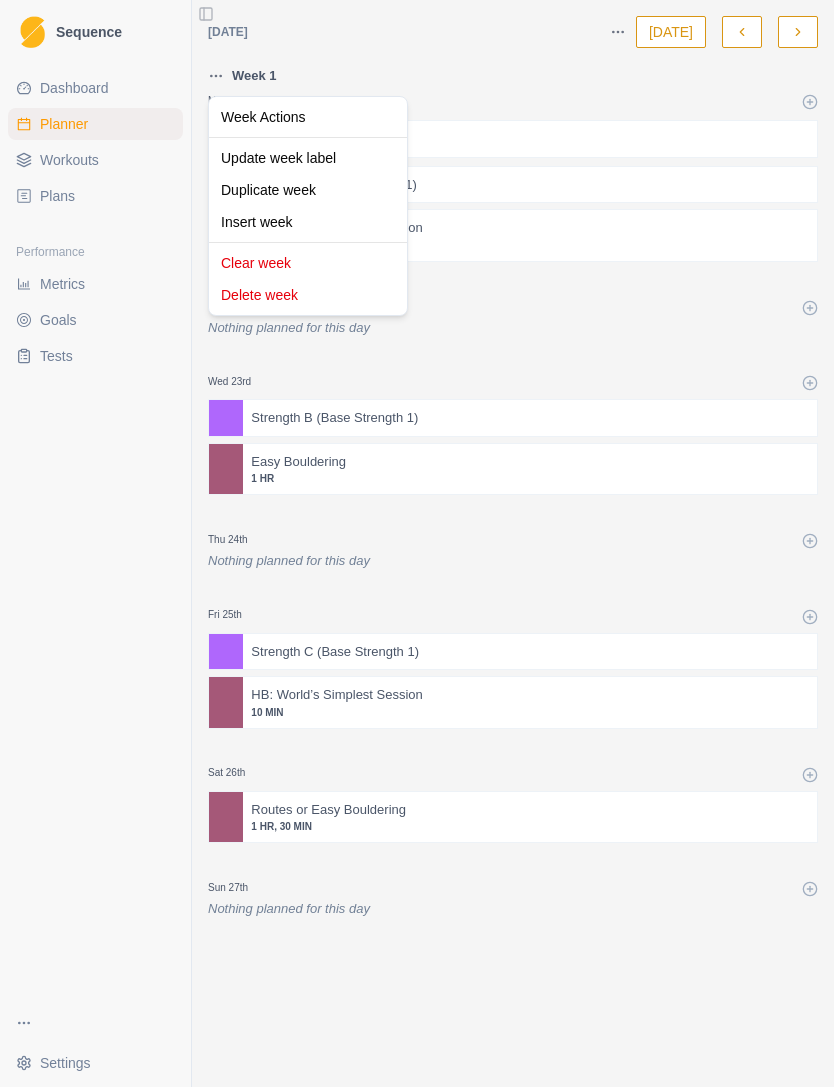 click on "Sequence Dashboard Planner Workouts Plans Performance Metrics Goals Tests Settings Toggle Sidebar [DATE] [DATE] Week 1 Mon 21st Start Here: About the Plan Strength A (Base Strength 1) HB: World’s Simplest Session 10 MIN Tue 22nd Nothing planned for this day Wed 23rd Strength B (Base Strength 1) Easy Bouldering 1 HR Thu 24th Nothing planned for this day Fri 25th Strength C (Base Strength 1) HB: World’s Simplest Session 10 MIN Sat 26th Routes or Easy Bouldering 1 HR, 30 [PERSON_NAME] 27th Nothing planned for this day
Strength / Power Week Actions Update week label  Duplicate week Insert week Clear week Delete week" at bounding box center [417, 543] 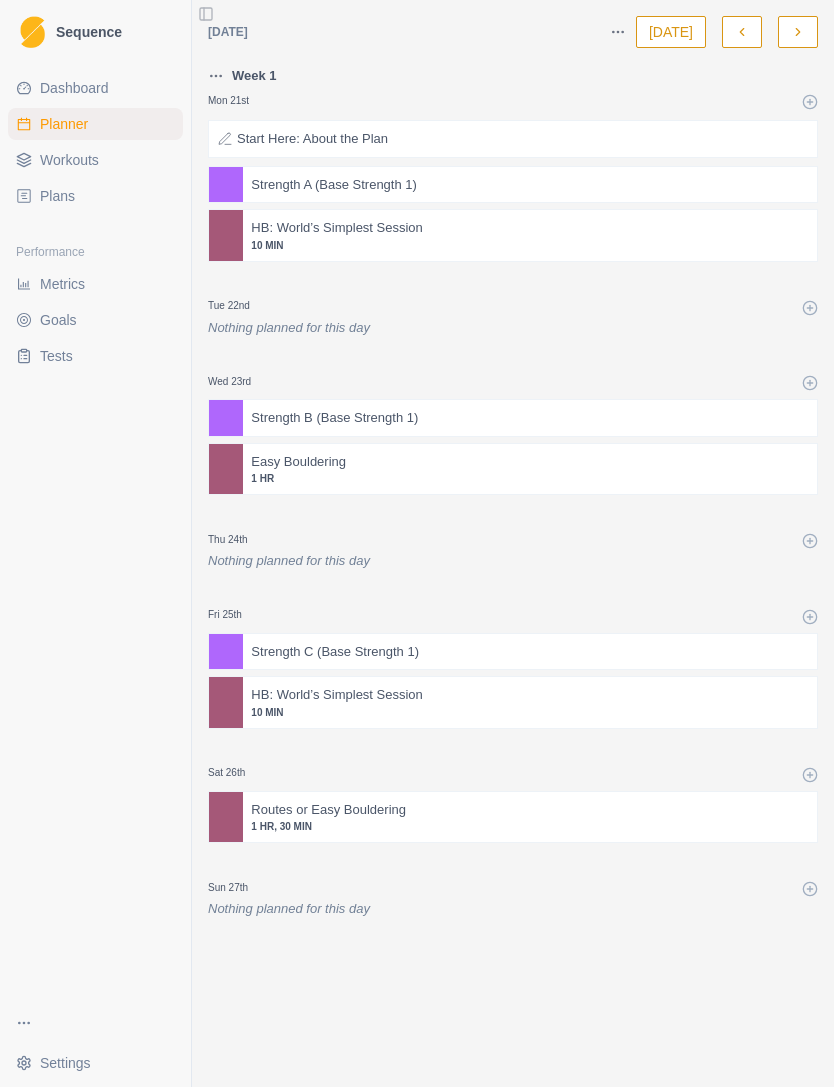 click on "[DATE]" at bounding box center [671, 32] 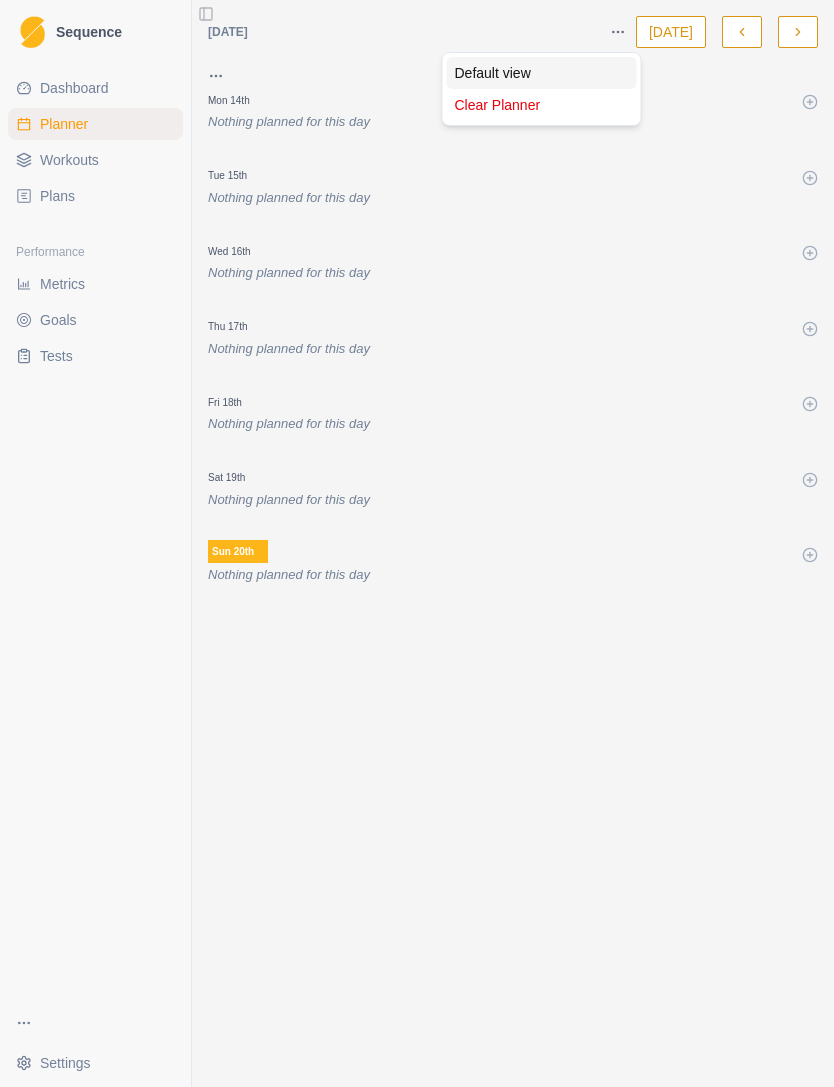 click on "Default view" at bounding box center [542, 73] 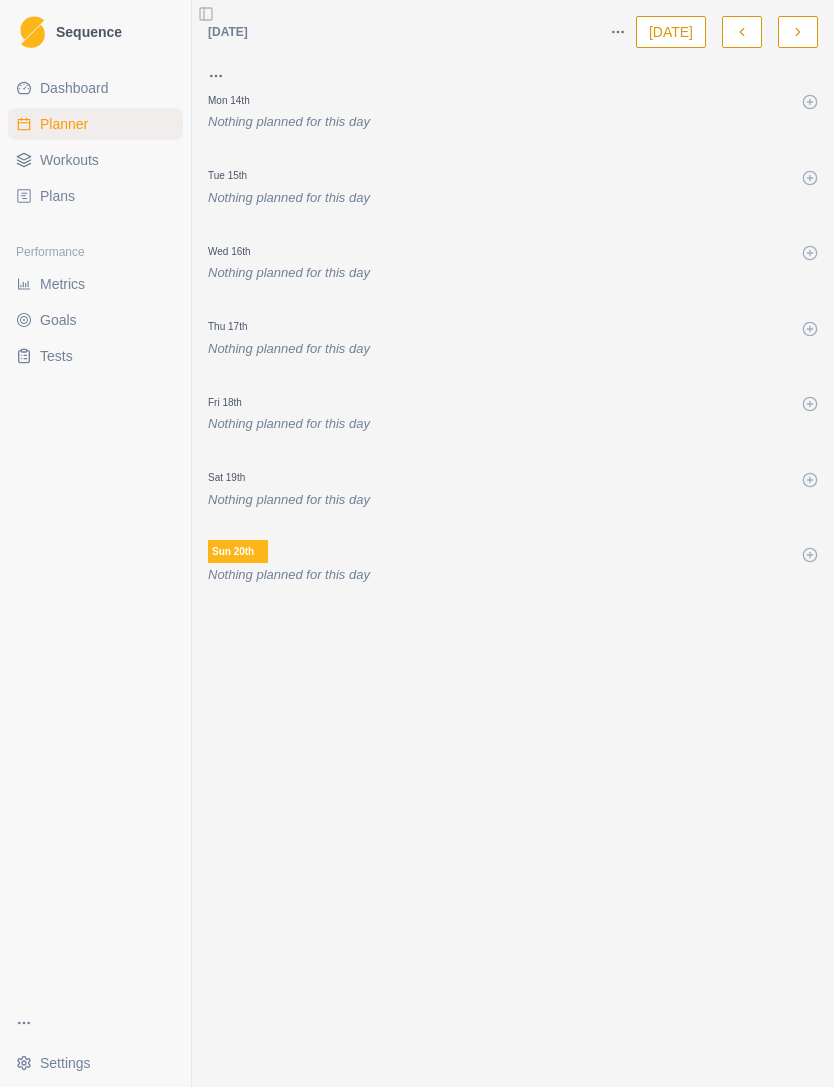 click on "[DATE]" at bounding box center (671, 32) 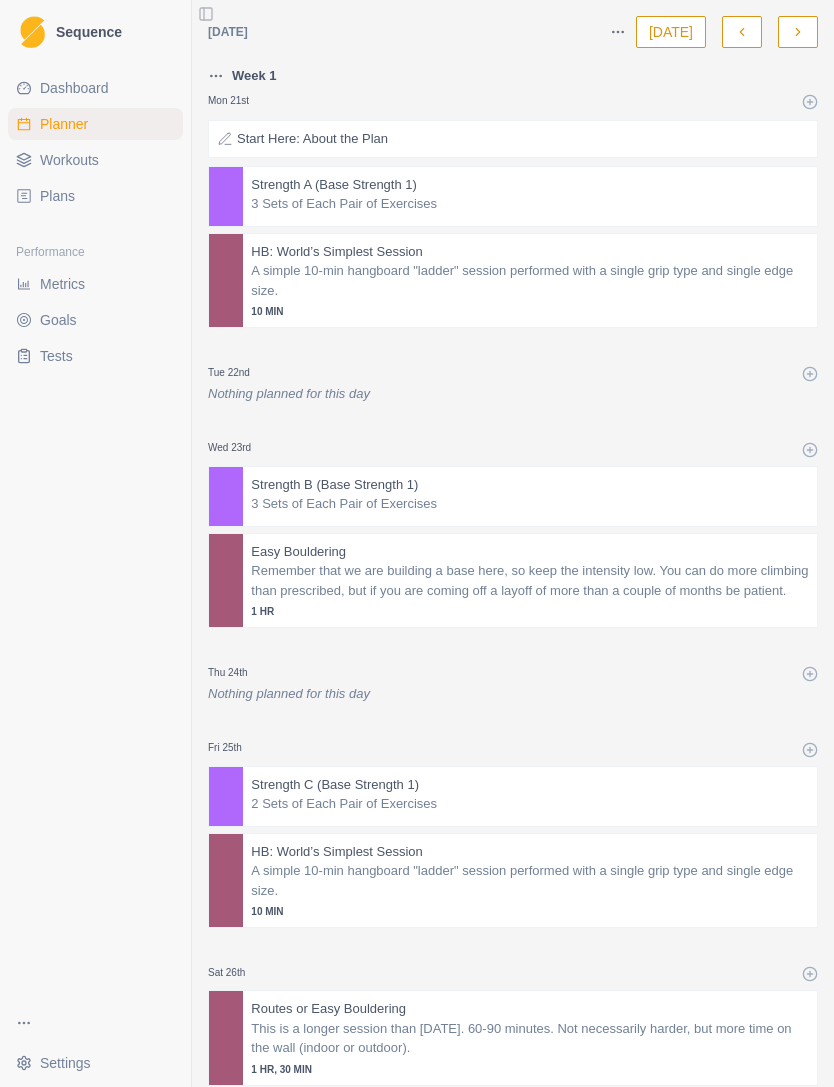 scroll, scrollTop: 0, scrollLeft: 0, axis: both 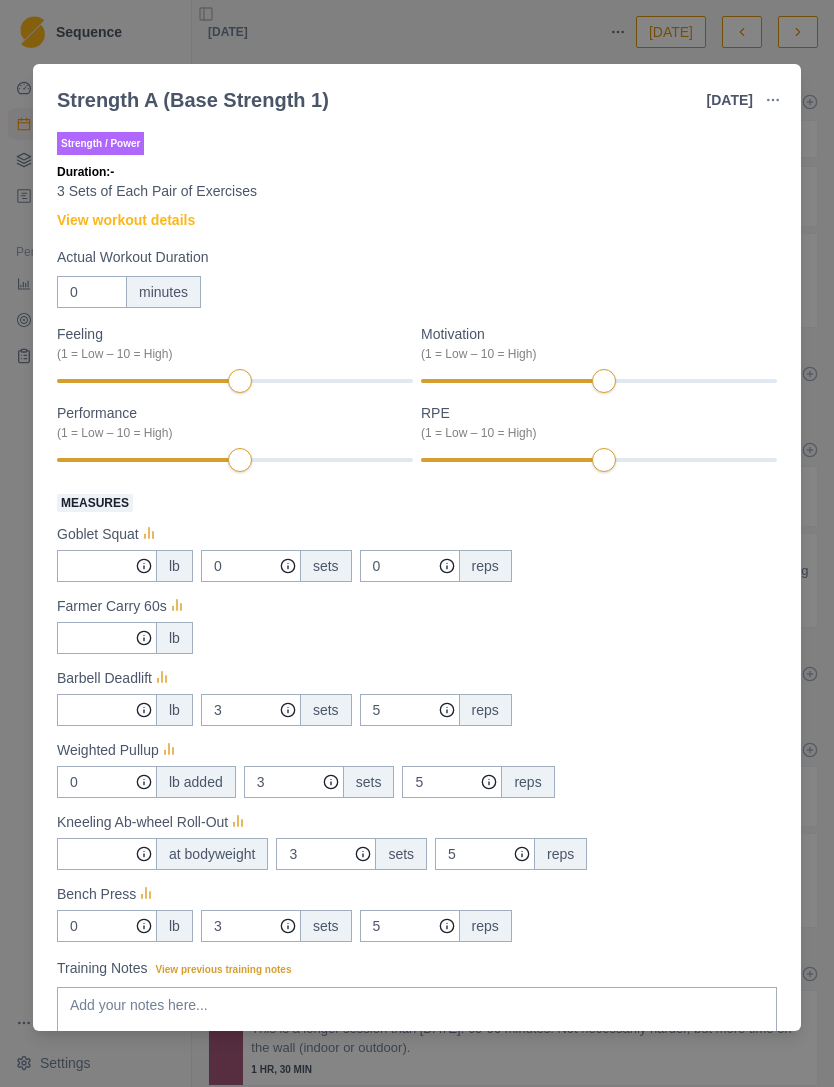 click on "Strength A (Base Strength 1) [DATE] Link To Goal View Workout Metrics Edit Original Workout Reschedule Workout Remove From Schedule Strength / Power Duration:  - 3 Sets of Each Pair of Exercises View workout details Actual Workout Duration 0 minutes Feeling (1 = Low – 10 = High) Motivation (1 = Low – 10 = High) Performance (1 = Low – 10 = High) RPE (1 = Low – 10 = High) Measures Goblet Squat lb 0 sets 0 reps Farmer Carry 60s lb Barbell Deadlift lb 3 sets 5 reps Weighted Pullup 0 lb added 3 sets 5 reps Kneeling Ab-wheel  Roll-Out at bodyweight 3 sets 5 reps Bench Press 0 lb 3 sets 5 reps Training Notes View previous training notes Mark as Incomplete Complete Workout" at bounding box center [417, 543] 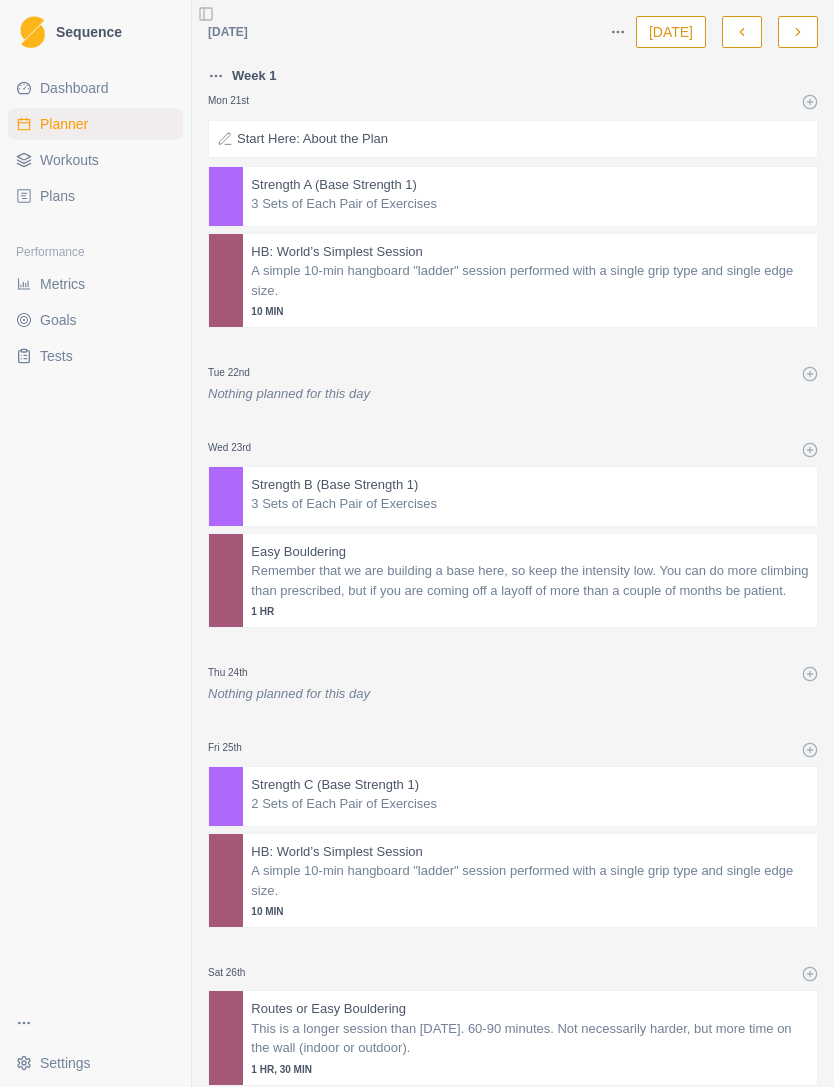 click at bounding box center [613, 185] 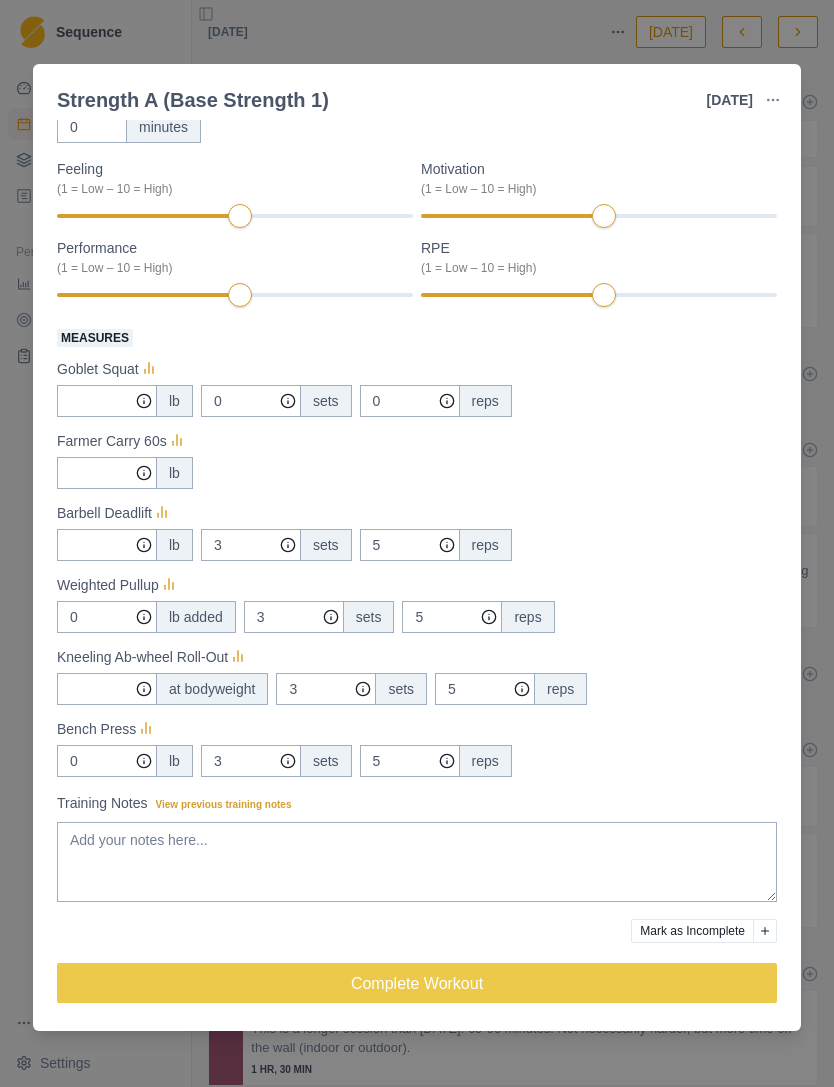 scroll, scrollTop: 166, scrollLeft: 0, axis: vertical 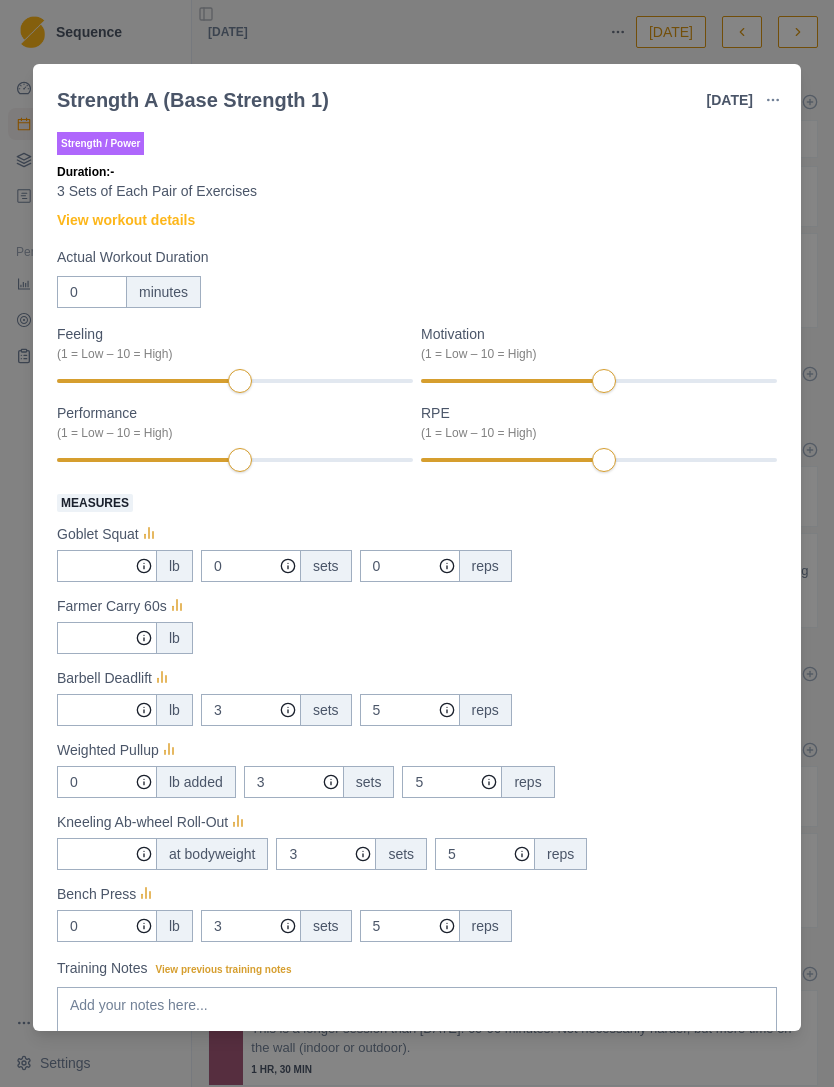 click on "Strength A (Base Strength 1) [DATE] Link To Goal View Workout Metrics Edit Original Workout Reschedule Workout Remove From Schedule Strength / Power Duration:  - 3 Sets of Each Pair of Exercises View workout details Actual Workout Duration 0 minutes Feeling (1 = Low – 10 = High) Motivation (1 = Low – 10 = High) Performance (1 = Low – 10 = High) RPE (1 = Low – 10 = High) Measures Goblet Squat lb 0 sets 0 reps Farmer Carry 60s lb Barbell Deadlift lb 3 sets 5 reps Weighted Pullup 0 lb added 3 sets 5 reps Kneeling Ab-wheel  Roll-Out at bodyweight 3 sets 5 reps Bench Press 0 lb 3 sets 5 reps Training Notes View previous training notes Mark as Incomplete Complete Workout" at bounding box center [417, 543] 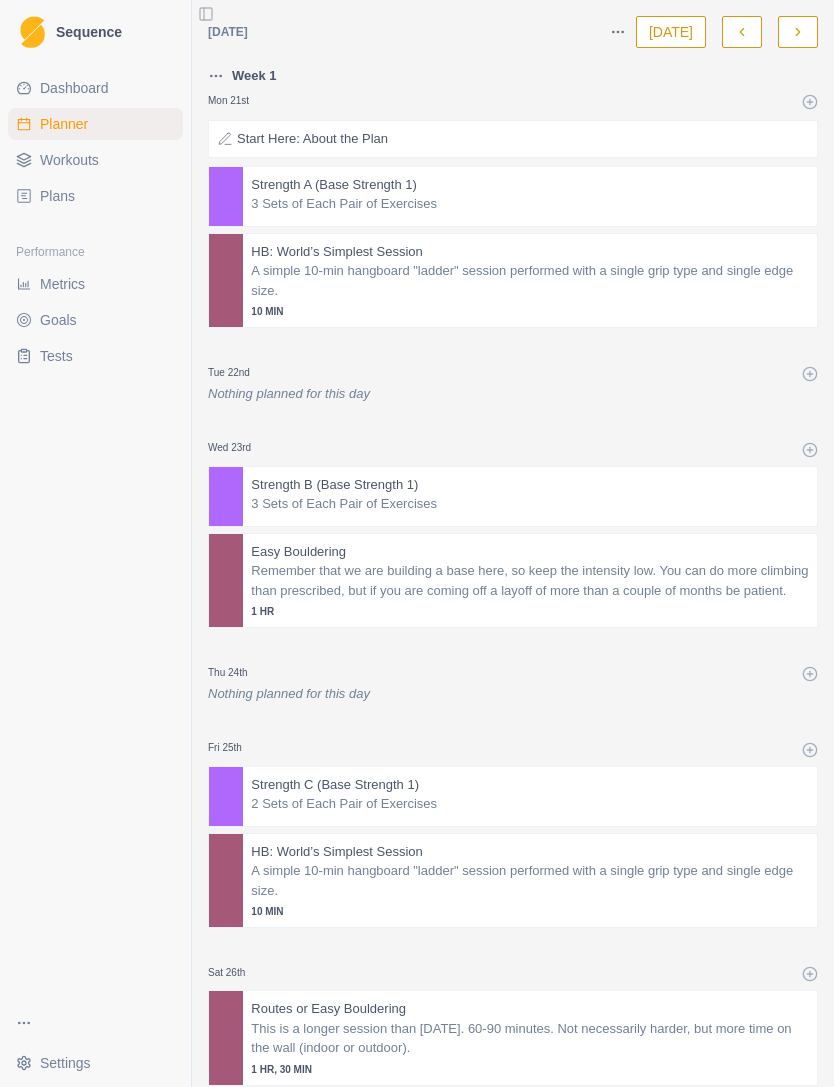 click on "[DATE]" at bounding box center [671, 32] 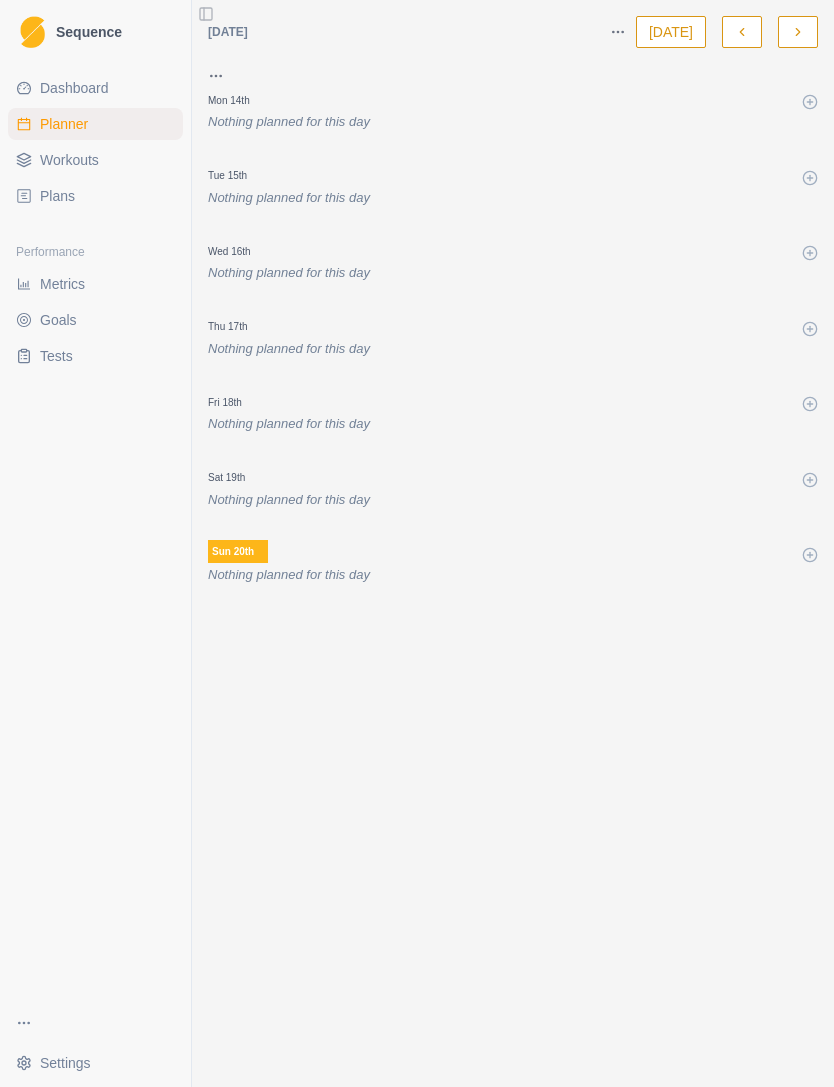 click on "Plans" at bounding box center (95, 196) 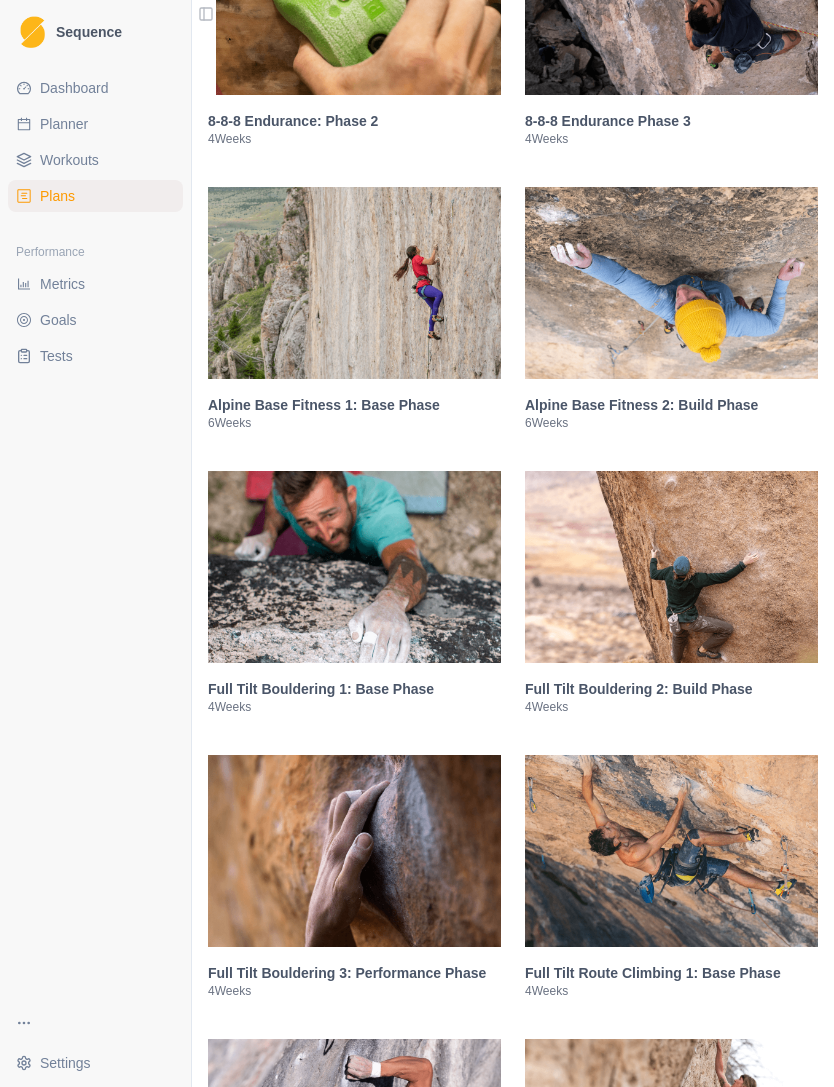 scroll, scrollTop: 1945, scrollLeft: 0, axis: vertical 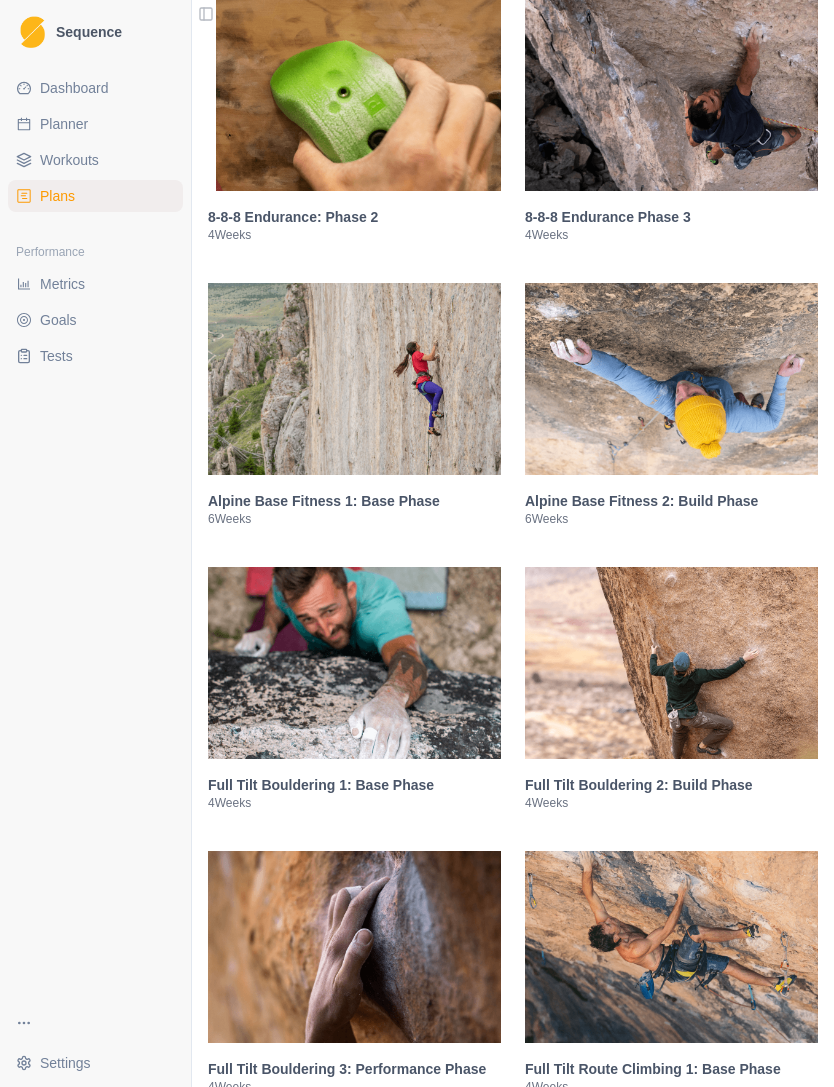 click at bounding box center [354, 379] 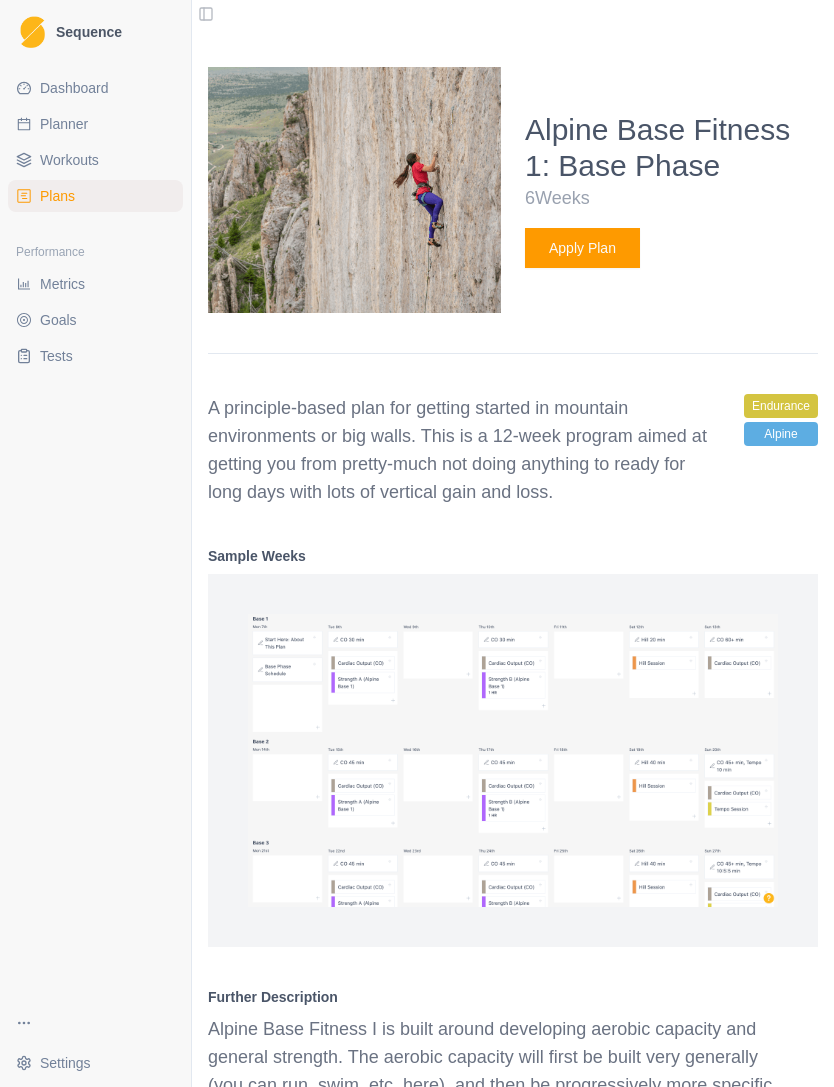 scroll, scrollTop: 2440, scrollLeft: 0, axis: vertical 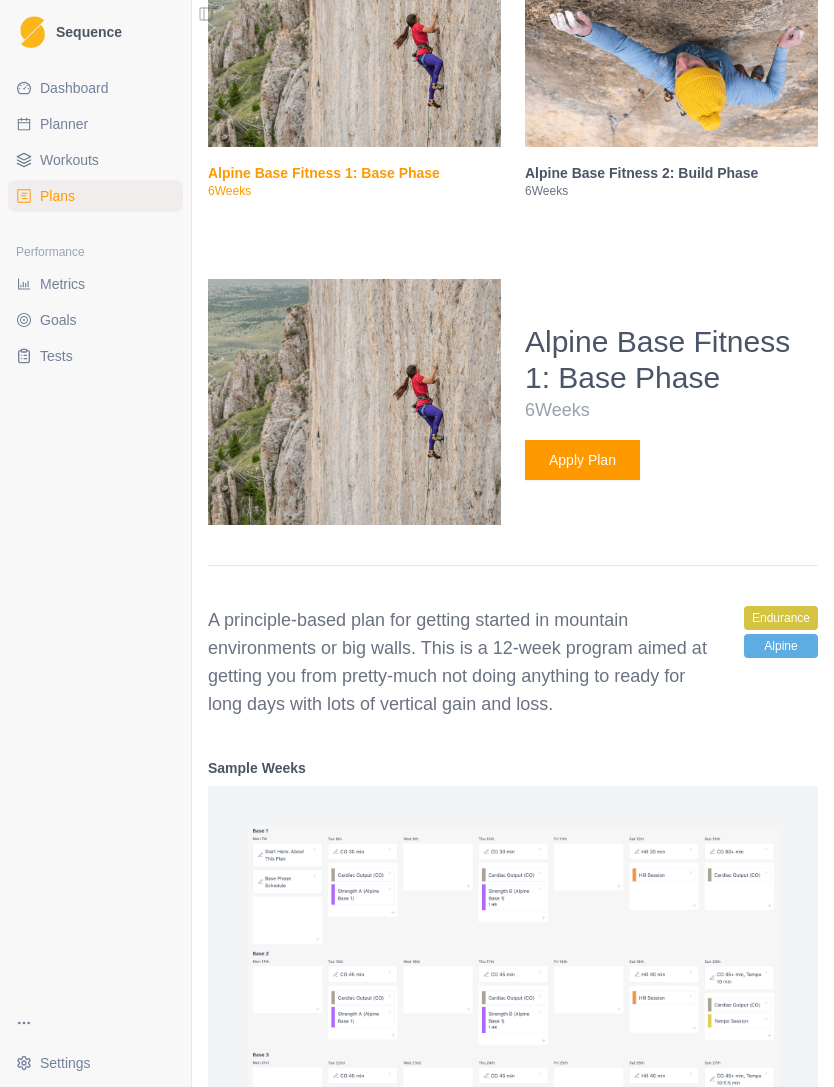 click at bounding box center (354, 402) 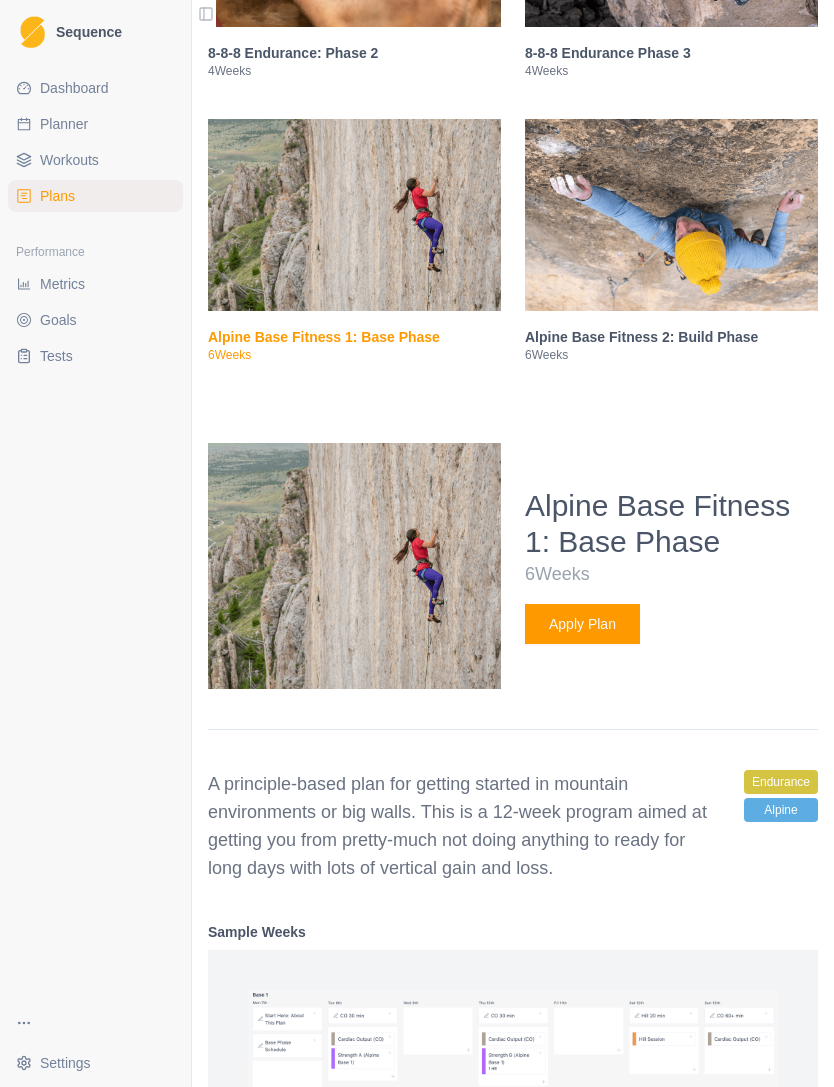 scroll, scrollTop: 2013, scrollLeft: 0, axis: vertical 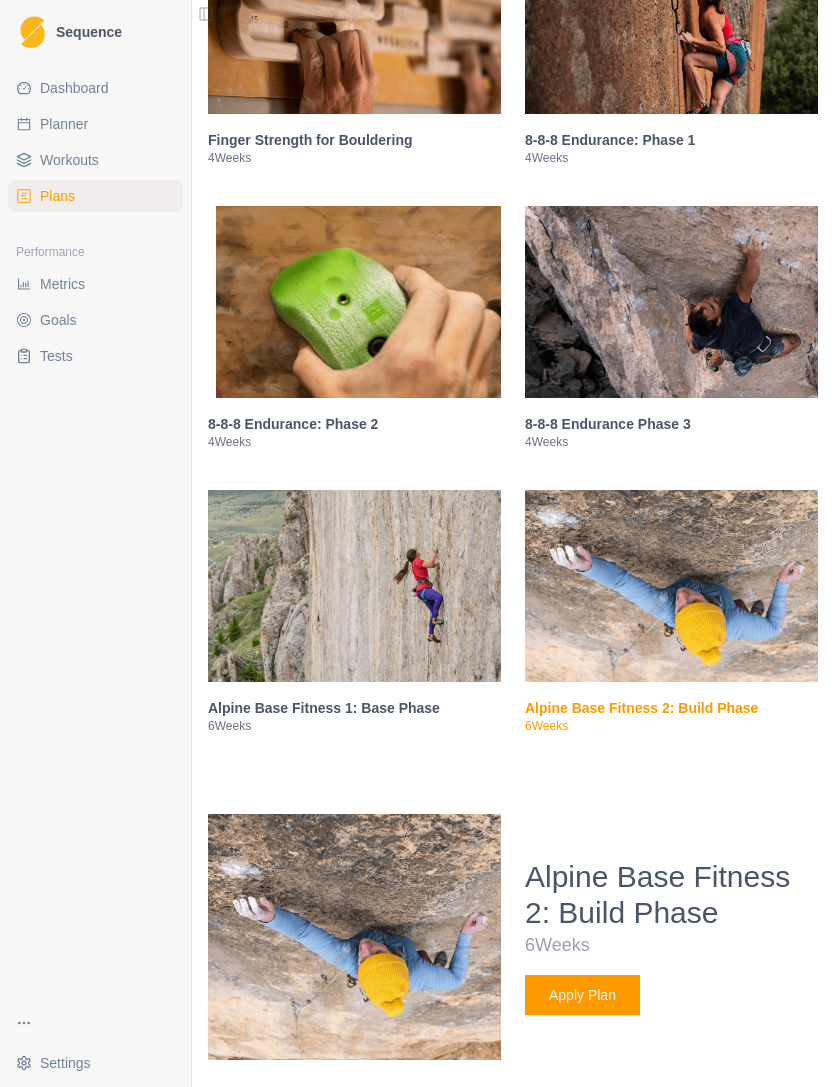 click on "Alpine Base Fitness 2: Build Phase" at bounding box center (671, 708) 